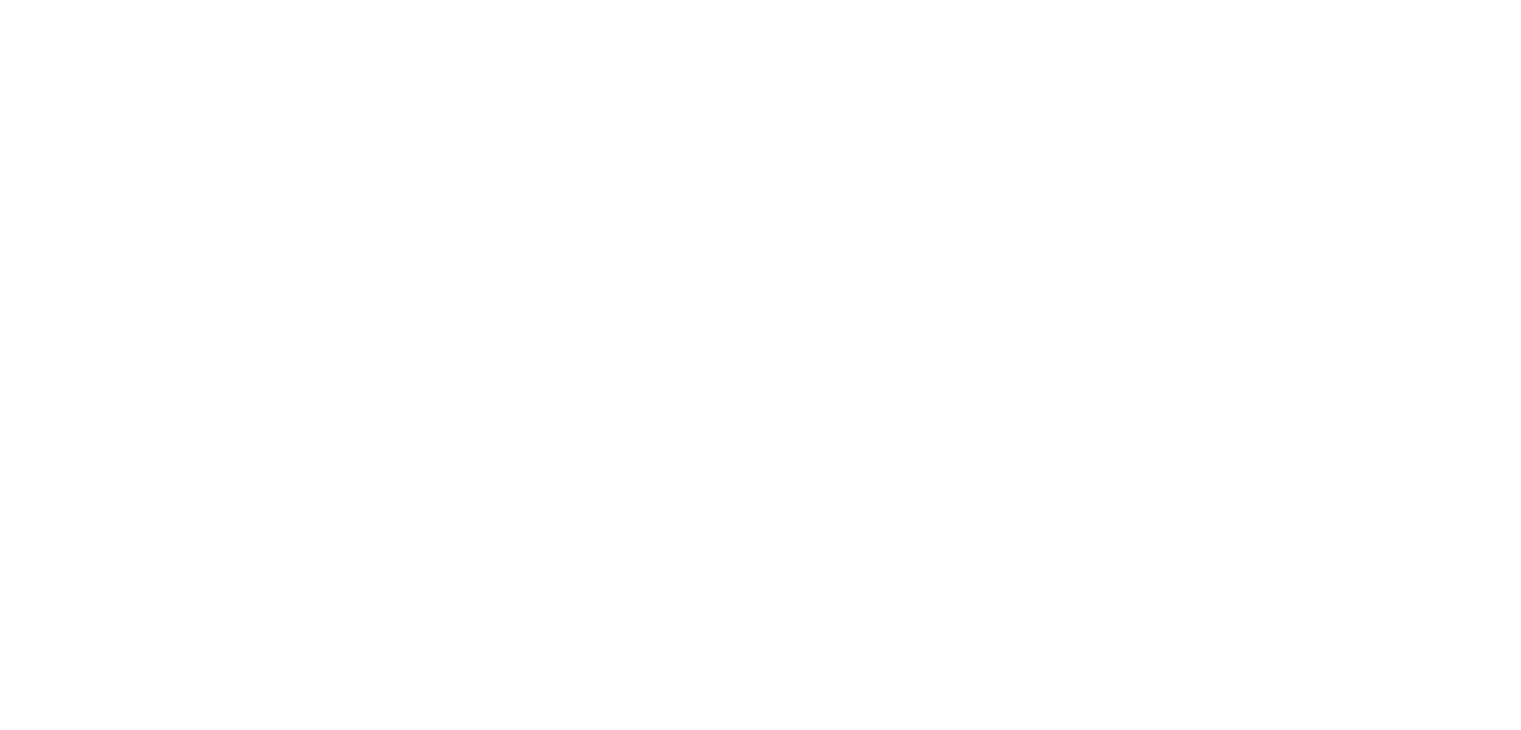 scroll, scrollTop: 0, scrollLeft: 0, axis: both 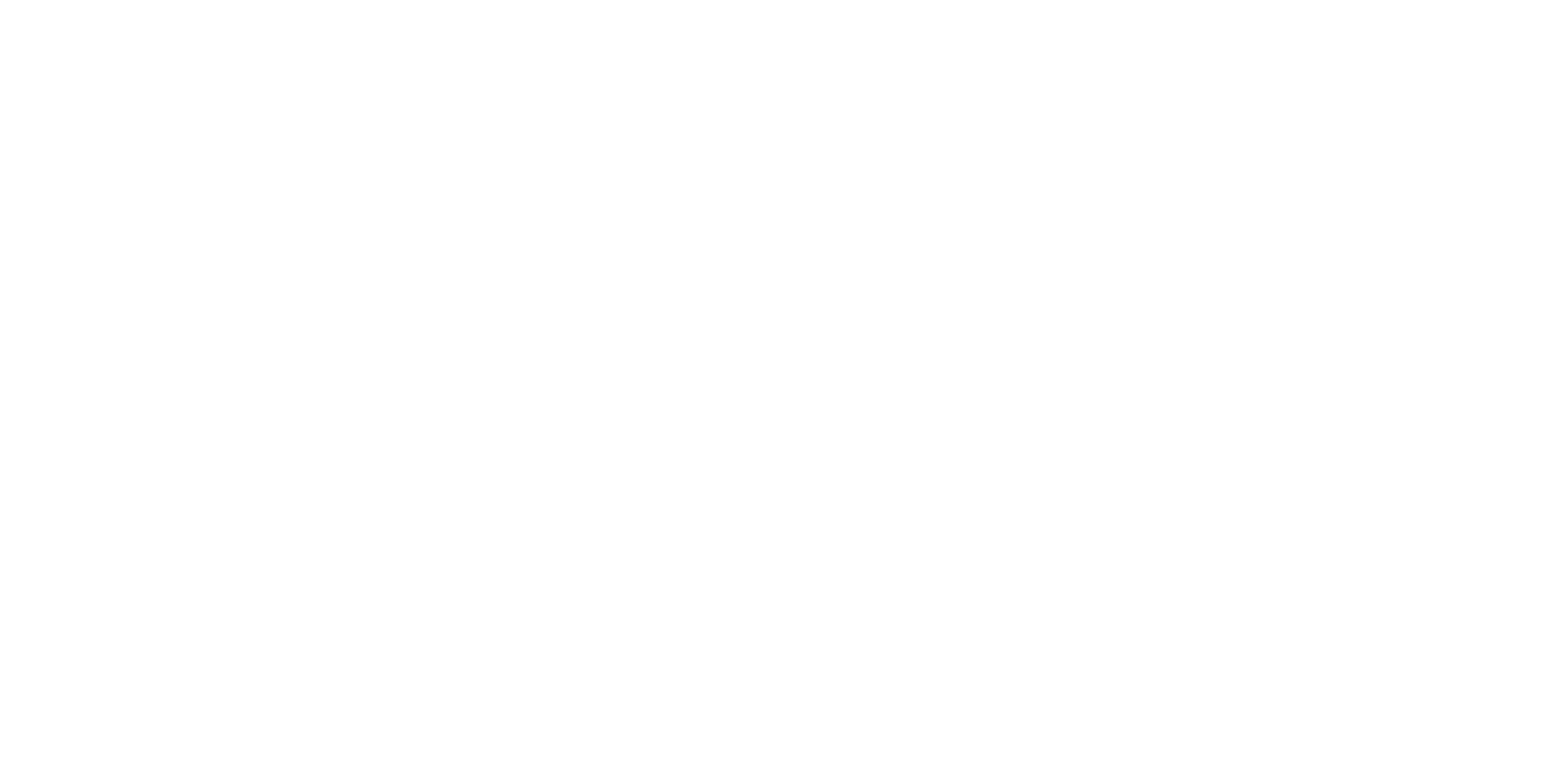 click at bounding box center [784, 386] 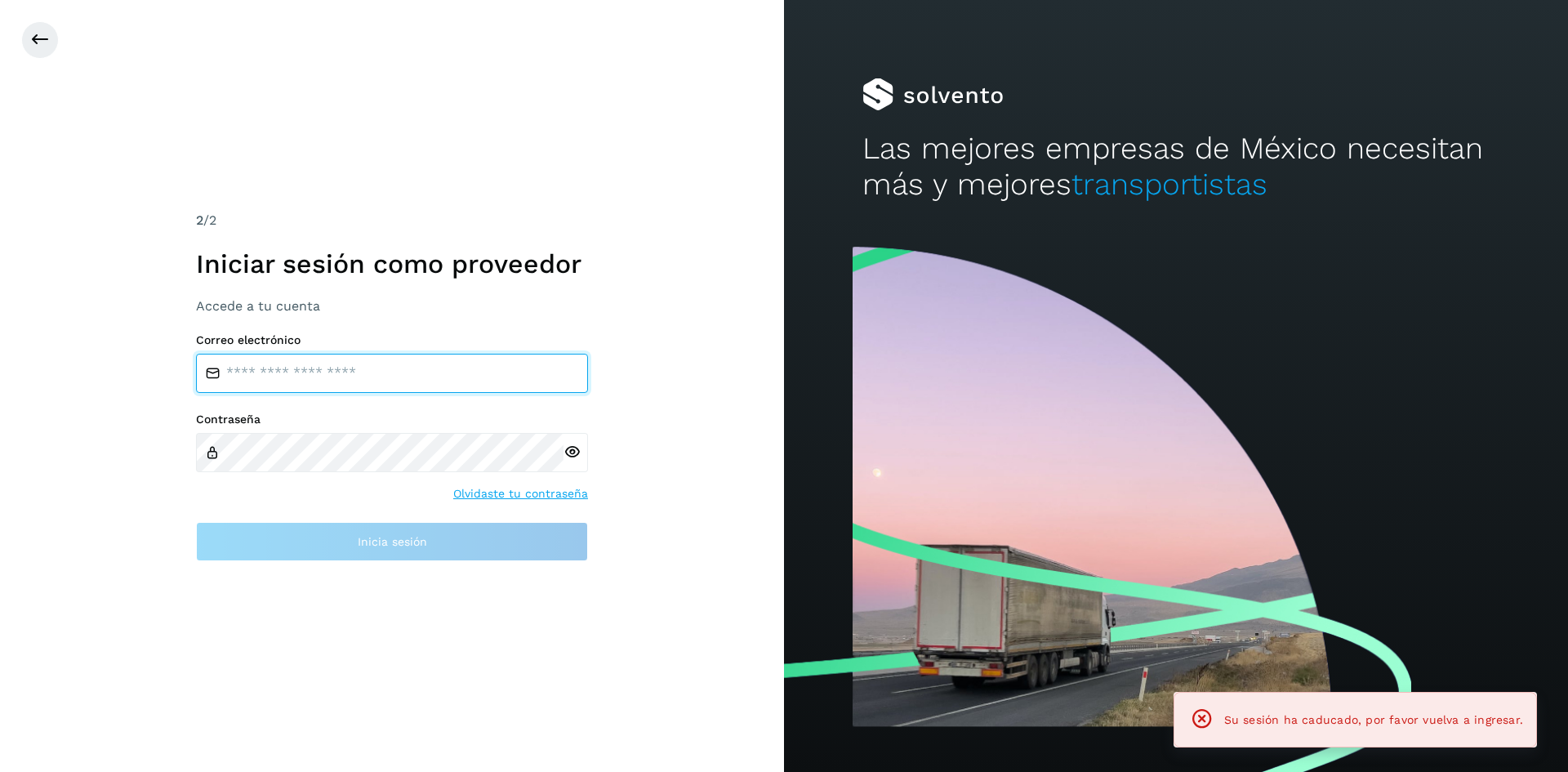 type on "**********" 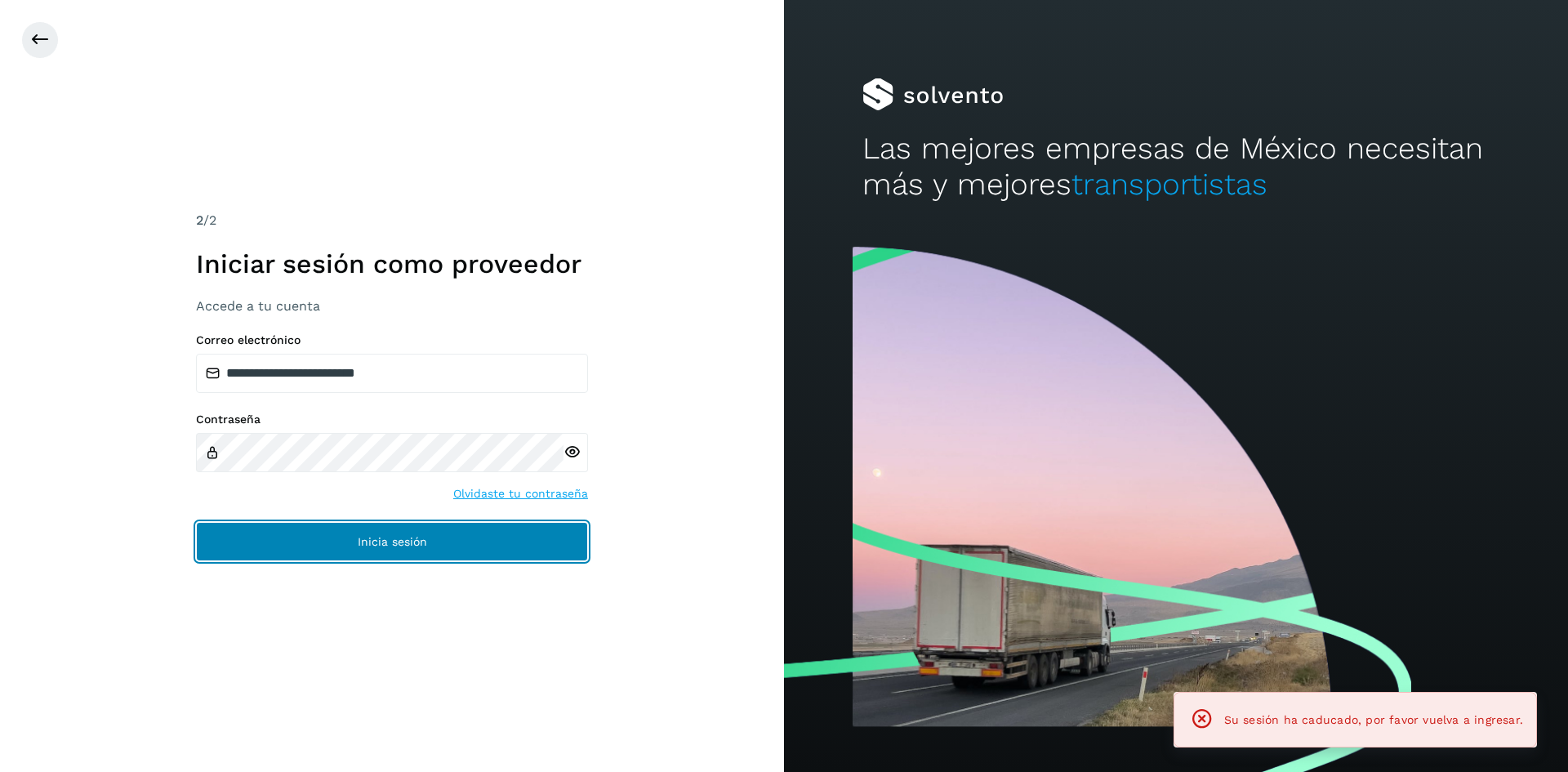click on "Inicia sesión" 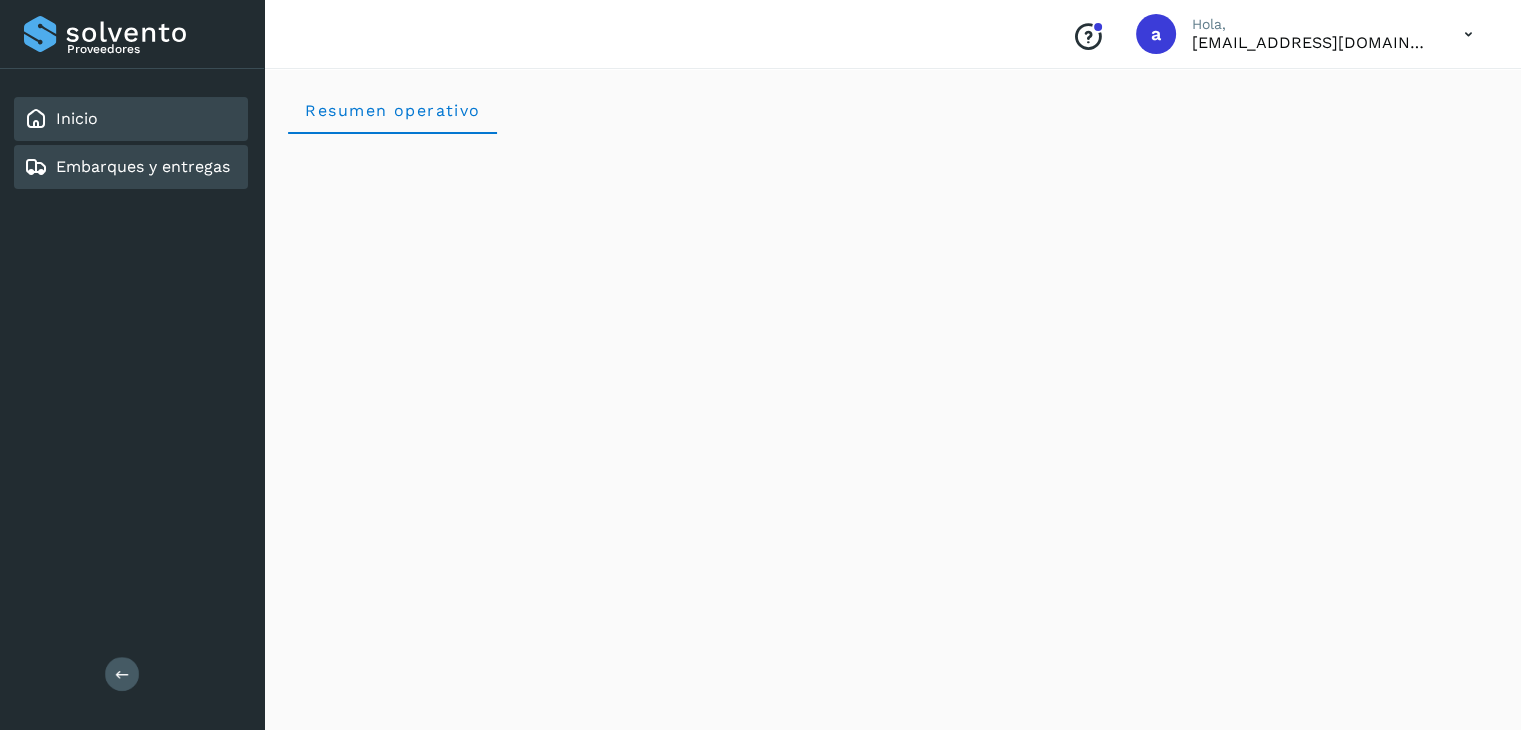 click on "Embarques y entregas" at bounding box center [143, 166] 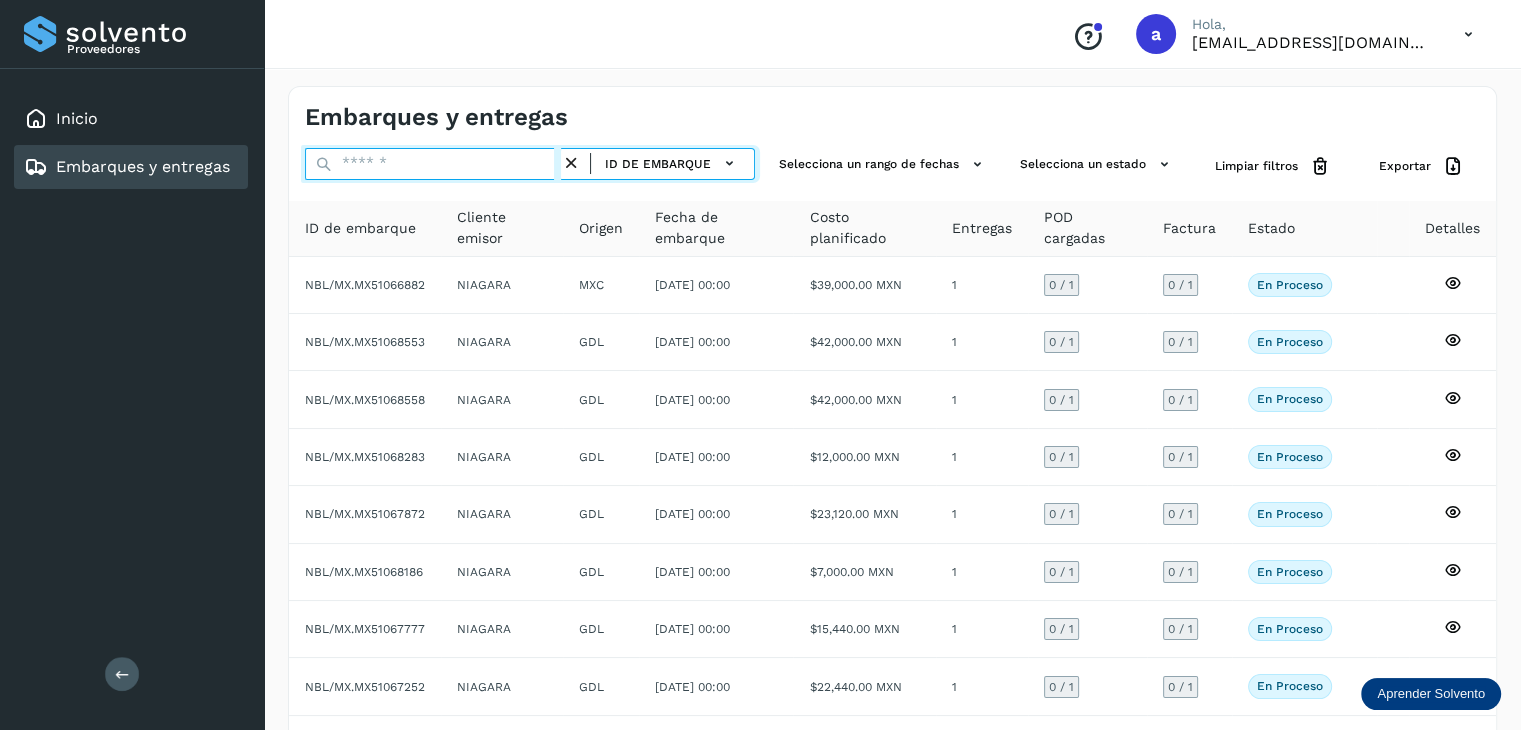 click at bounding box center [433, 164] 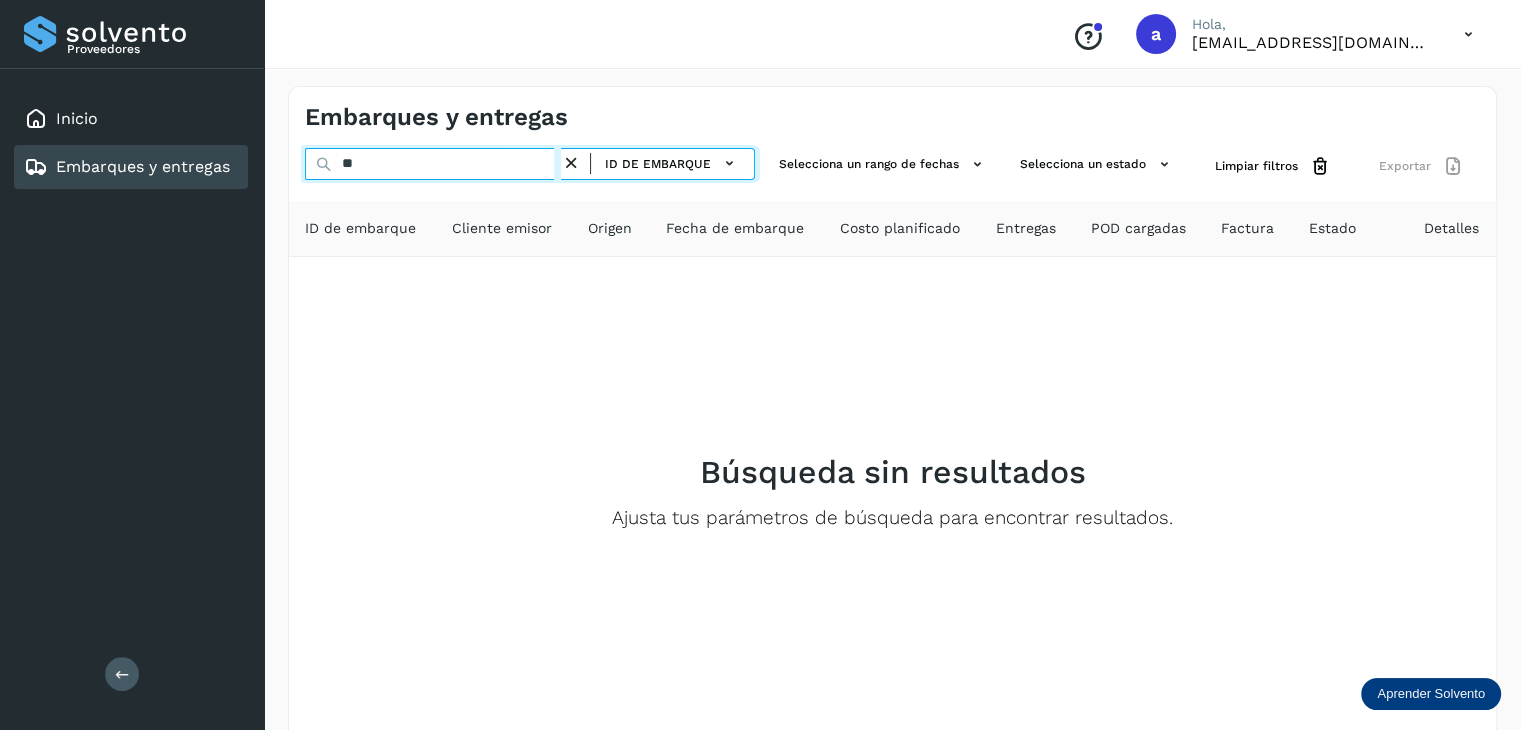 type on "*" 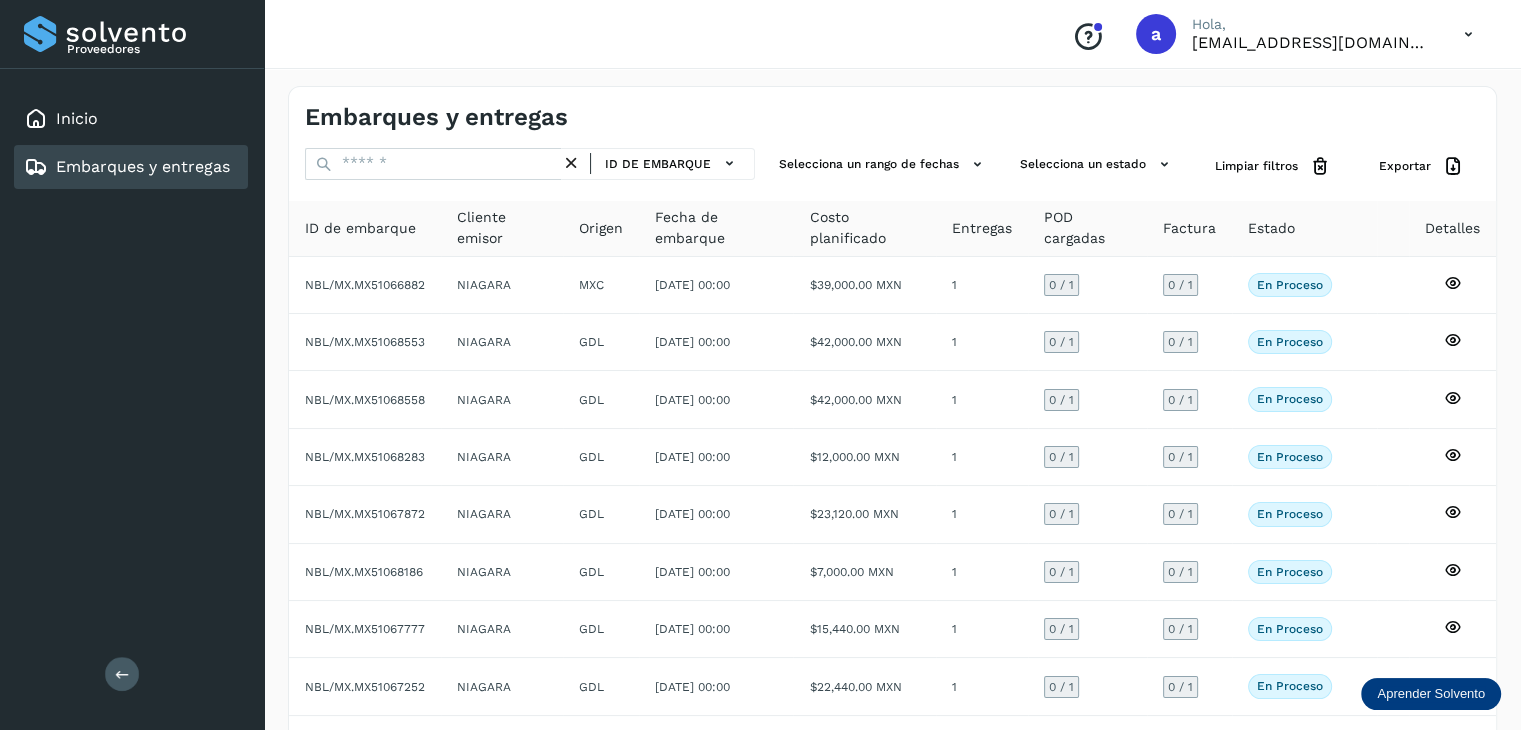 click on "Proveedores Inicio Embarques y entregas Salir" at bounding box center (132, 365) 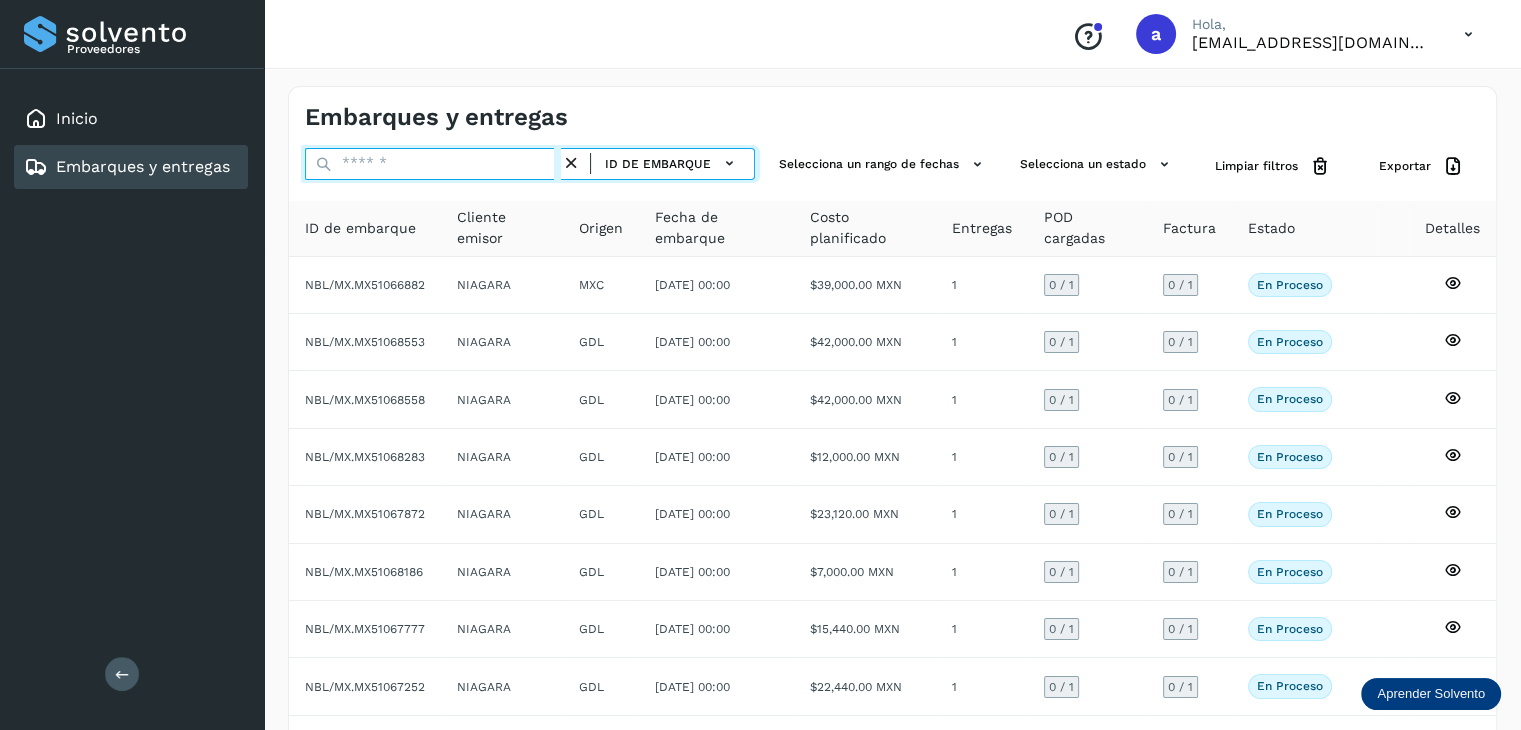 click at bounding box center [433, 164] 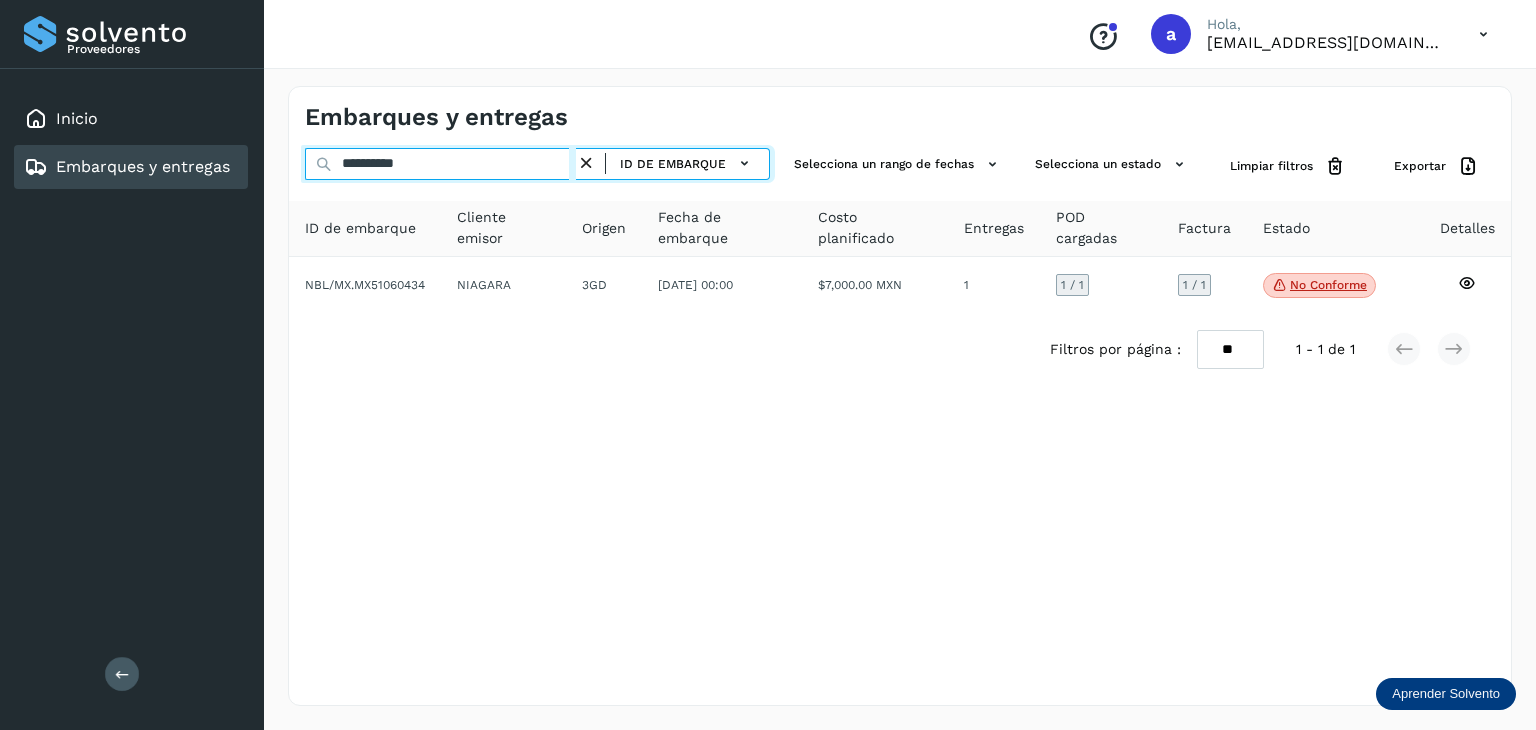 drag, startPoint x: 400, startPoint y: 162, endPoint x: 288, endPoint y: 157, distance: 112.11155 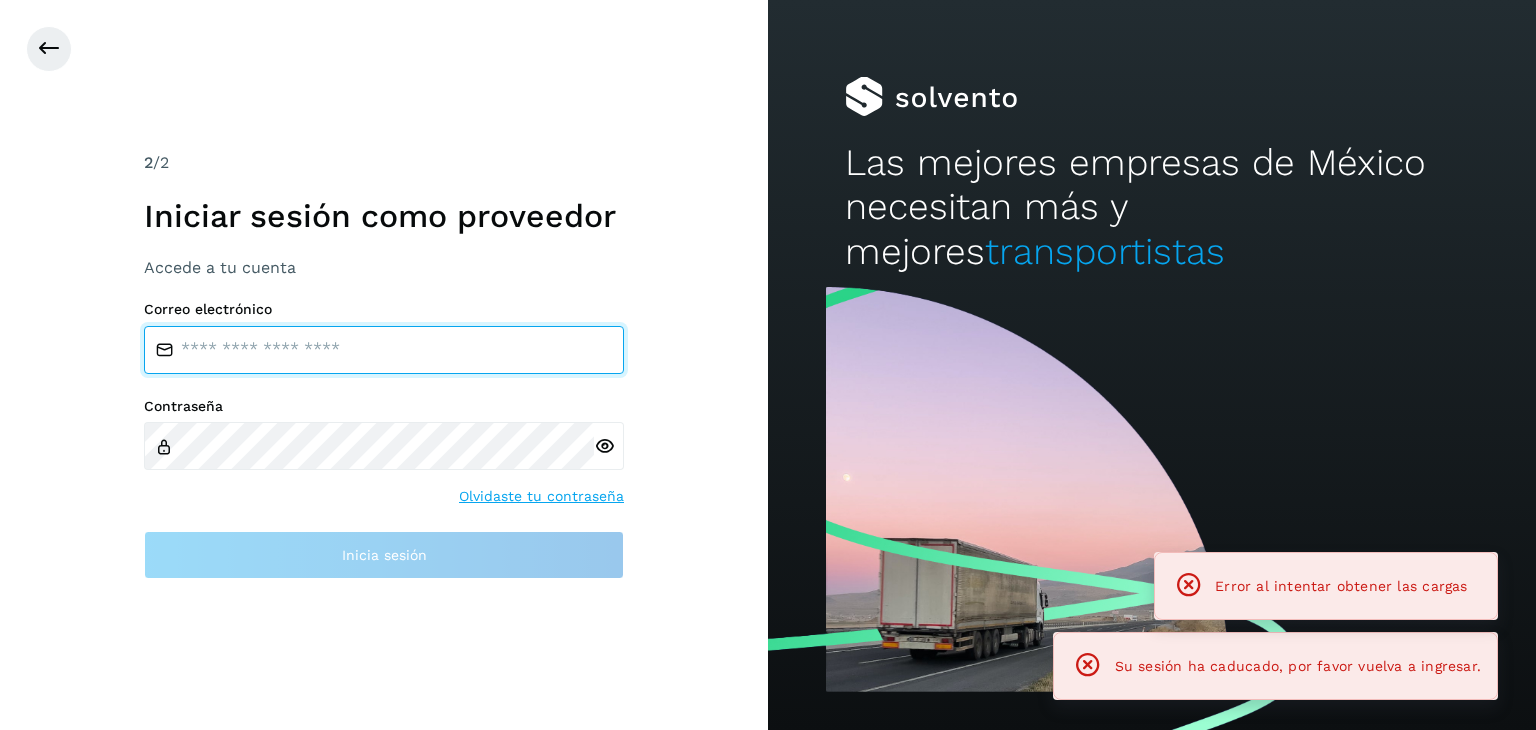 type on "**********" 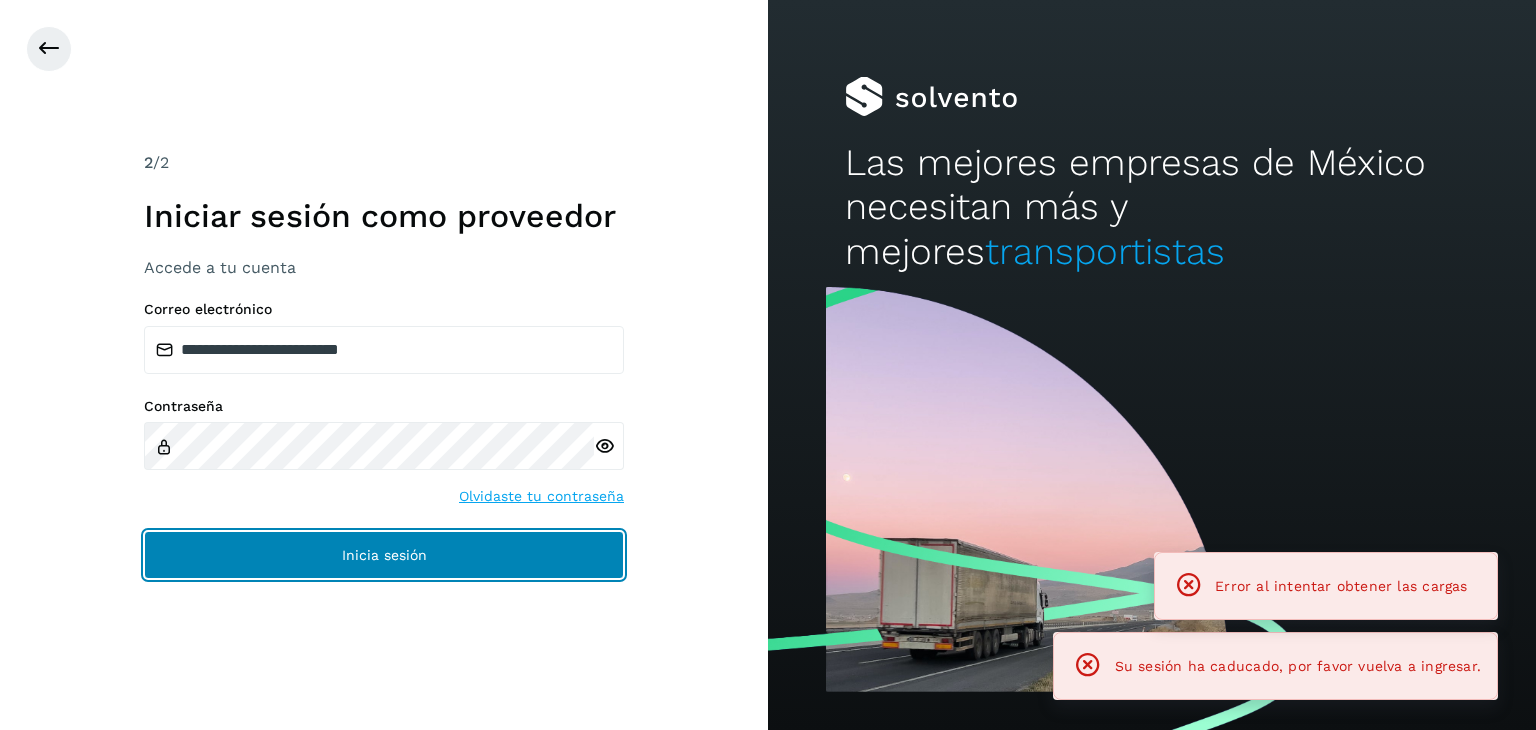 click on "Inicia sesión" at bounding box center (384, 555) 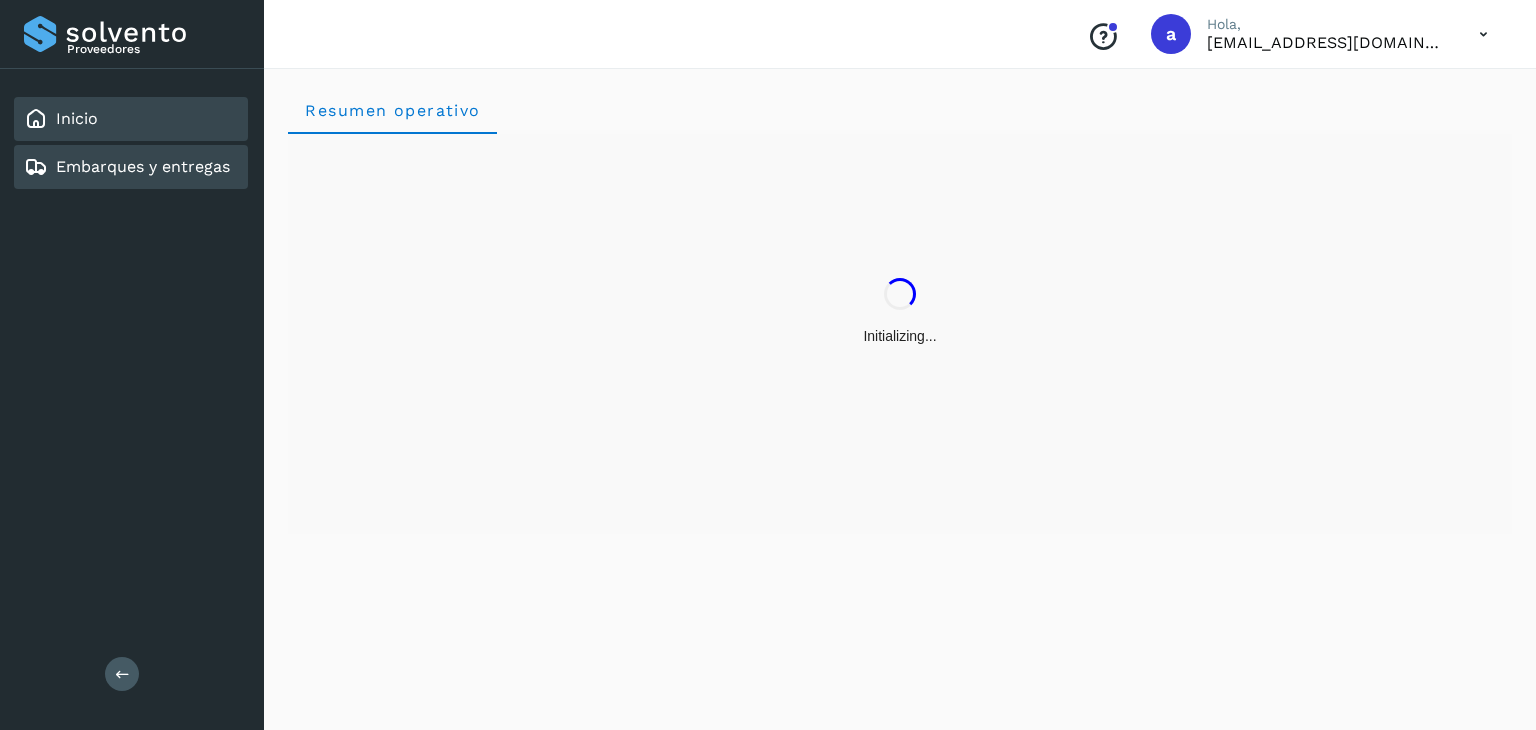 click on "Embarques y entregas" at bounding box center (143, 166) 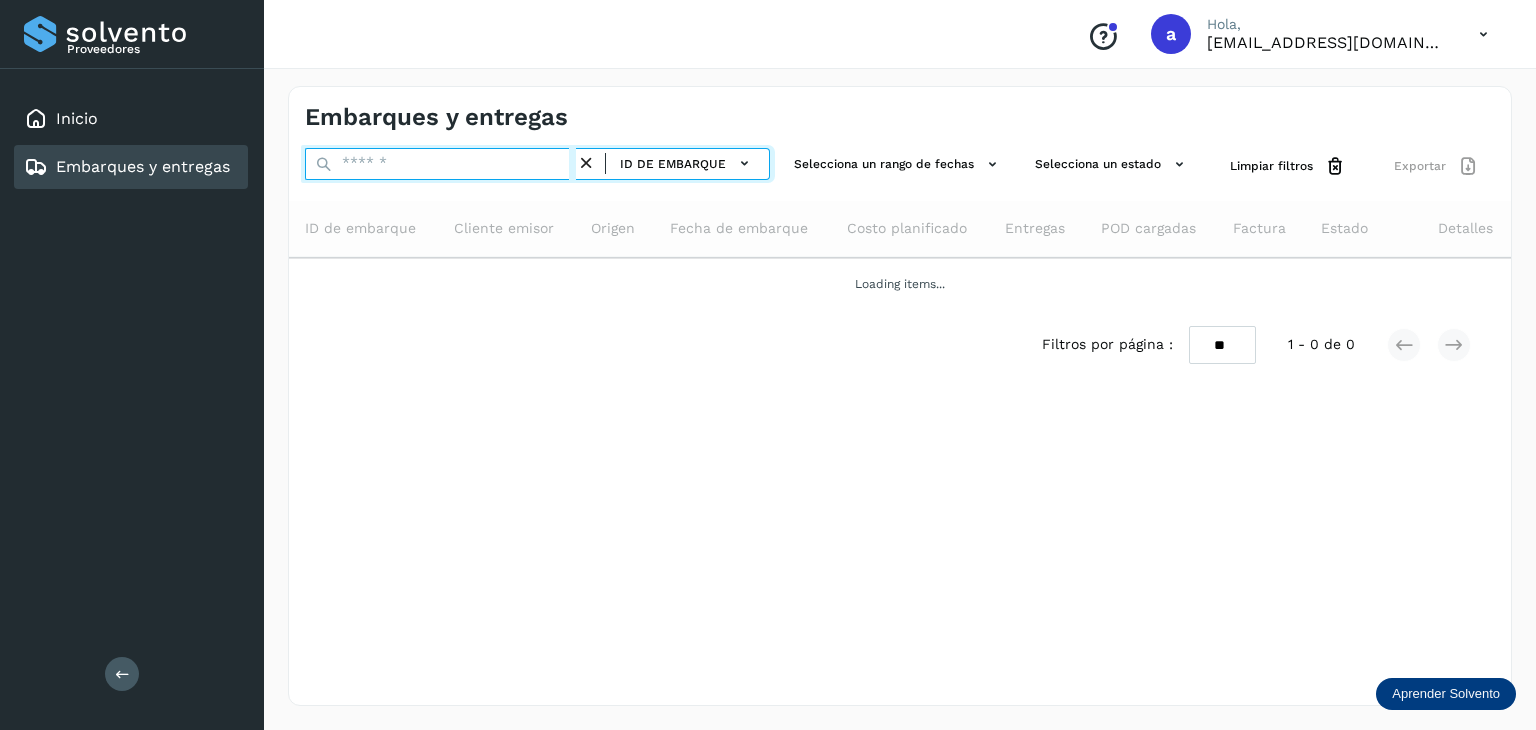 click at bounding box center [440, 164] 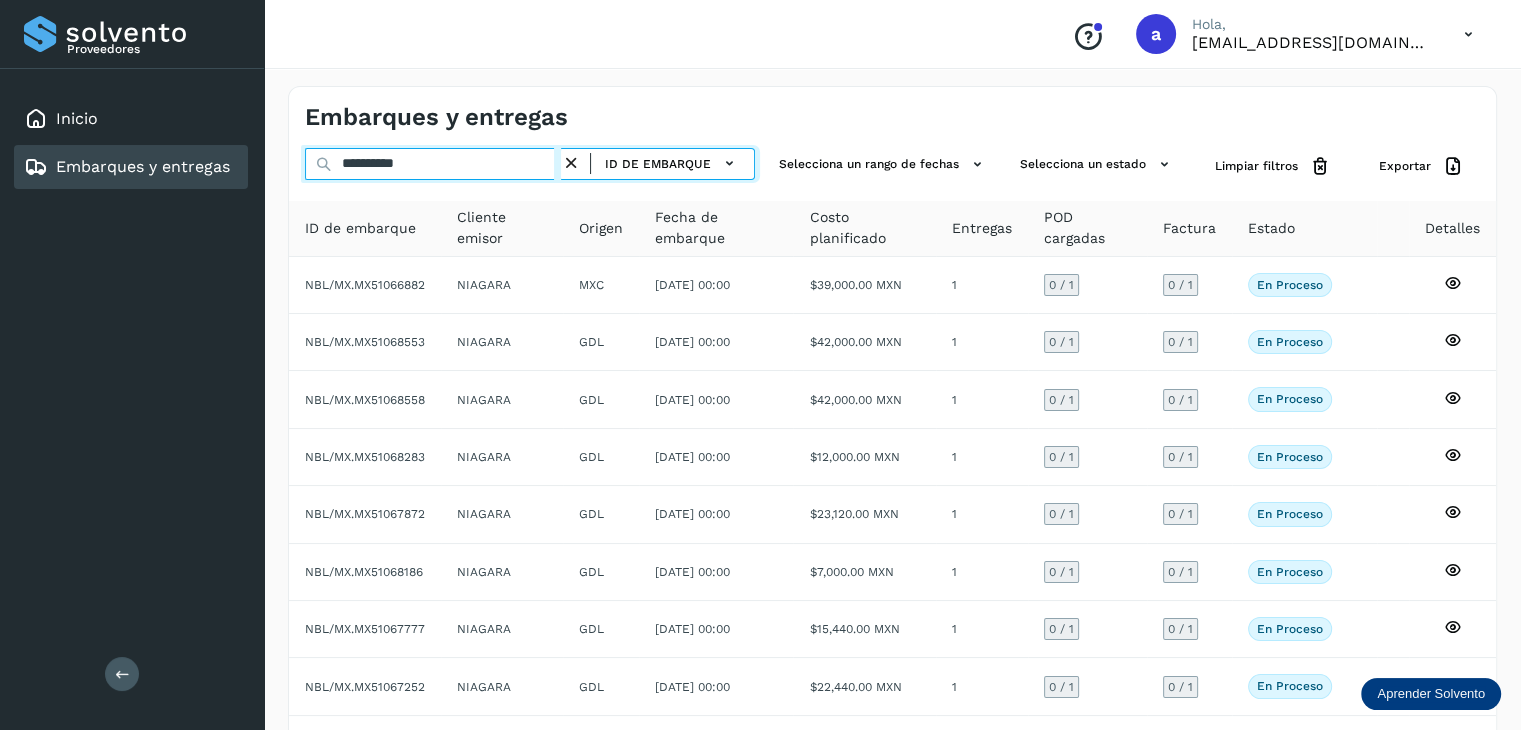 click on "**********" at bounding box center (433, 164) 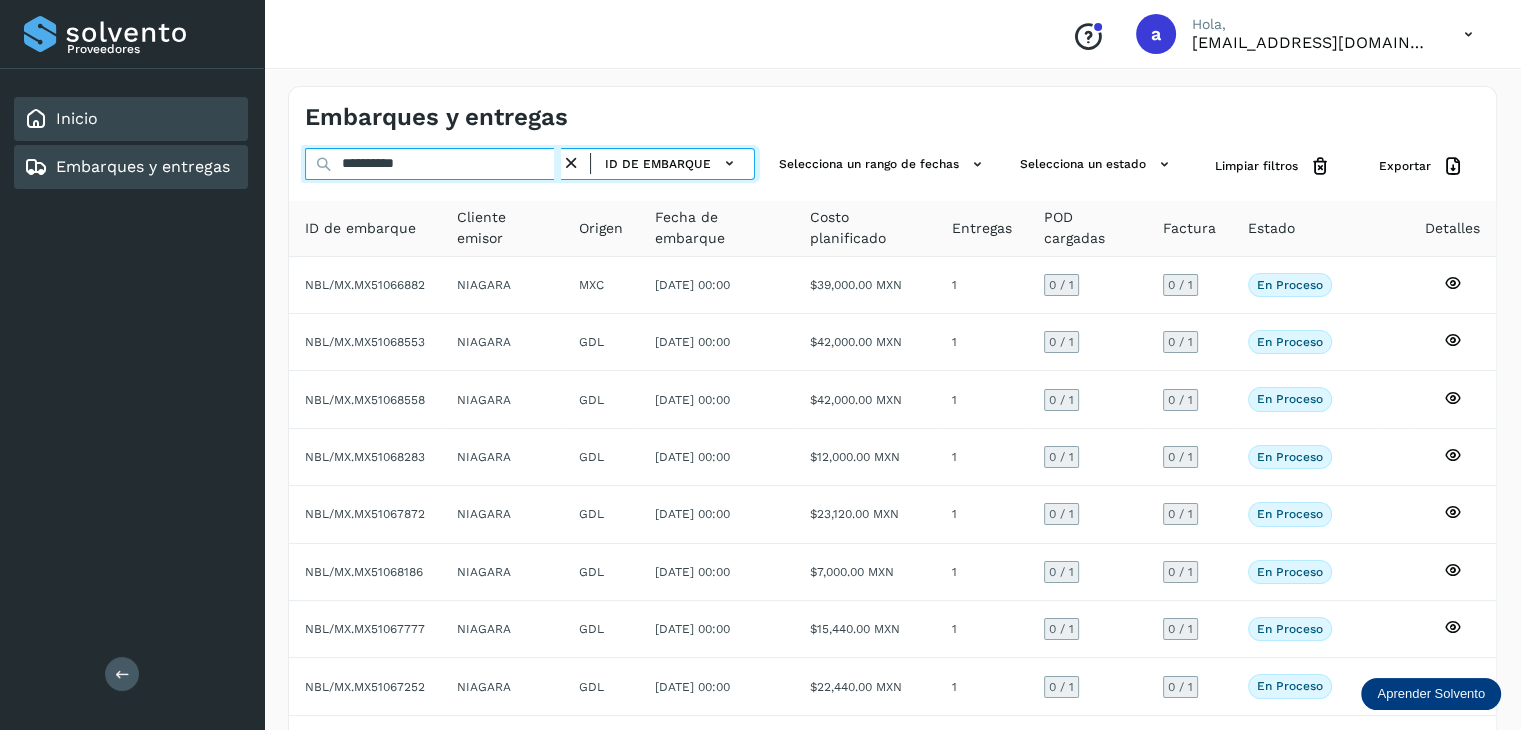 drag, startPoint x: 480, startPoint y: 158, endPoint x: 215, endPoint y: 102, distance: 270.85236 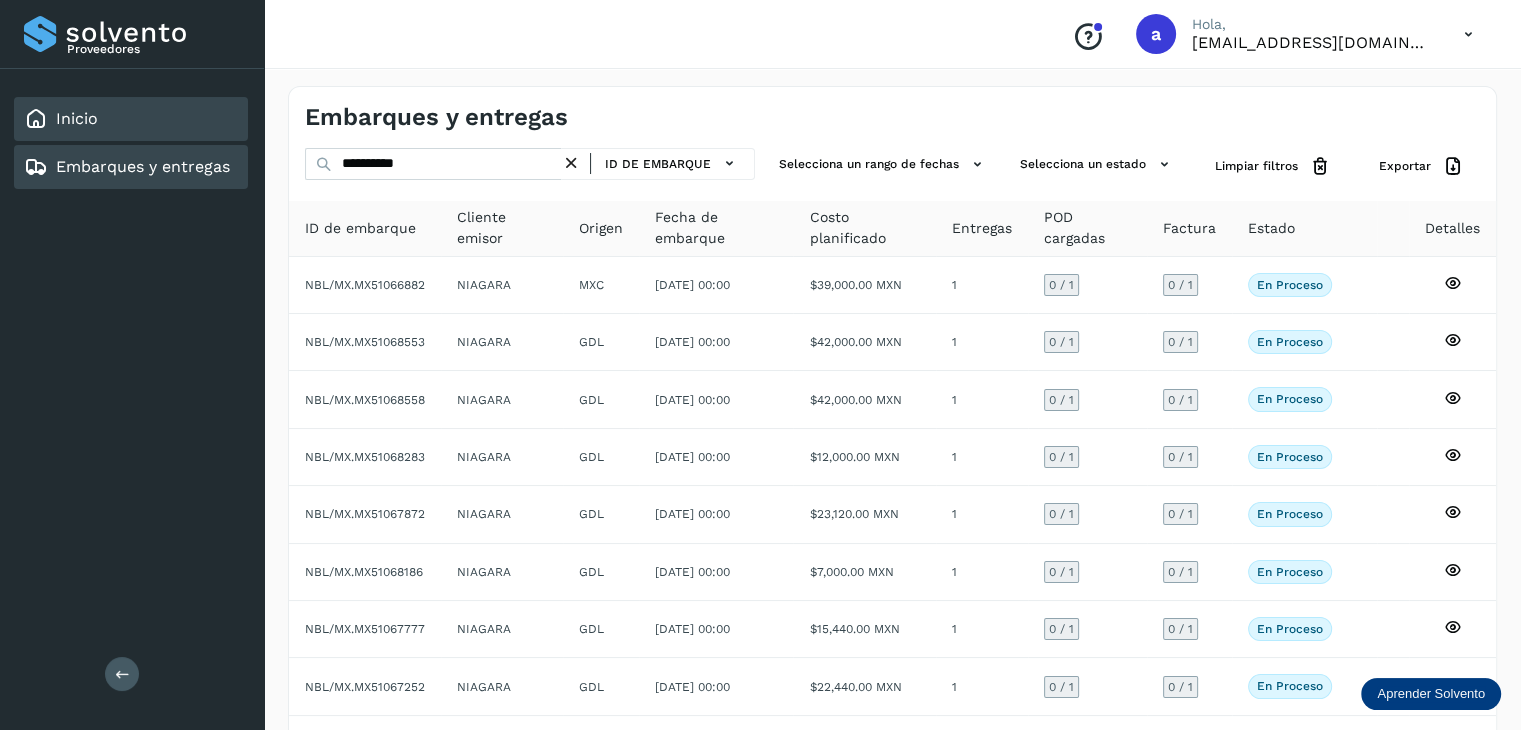 click on "Inicio" 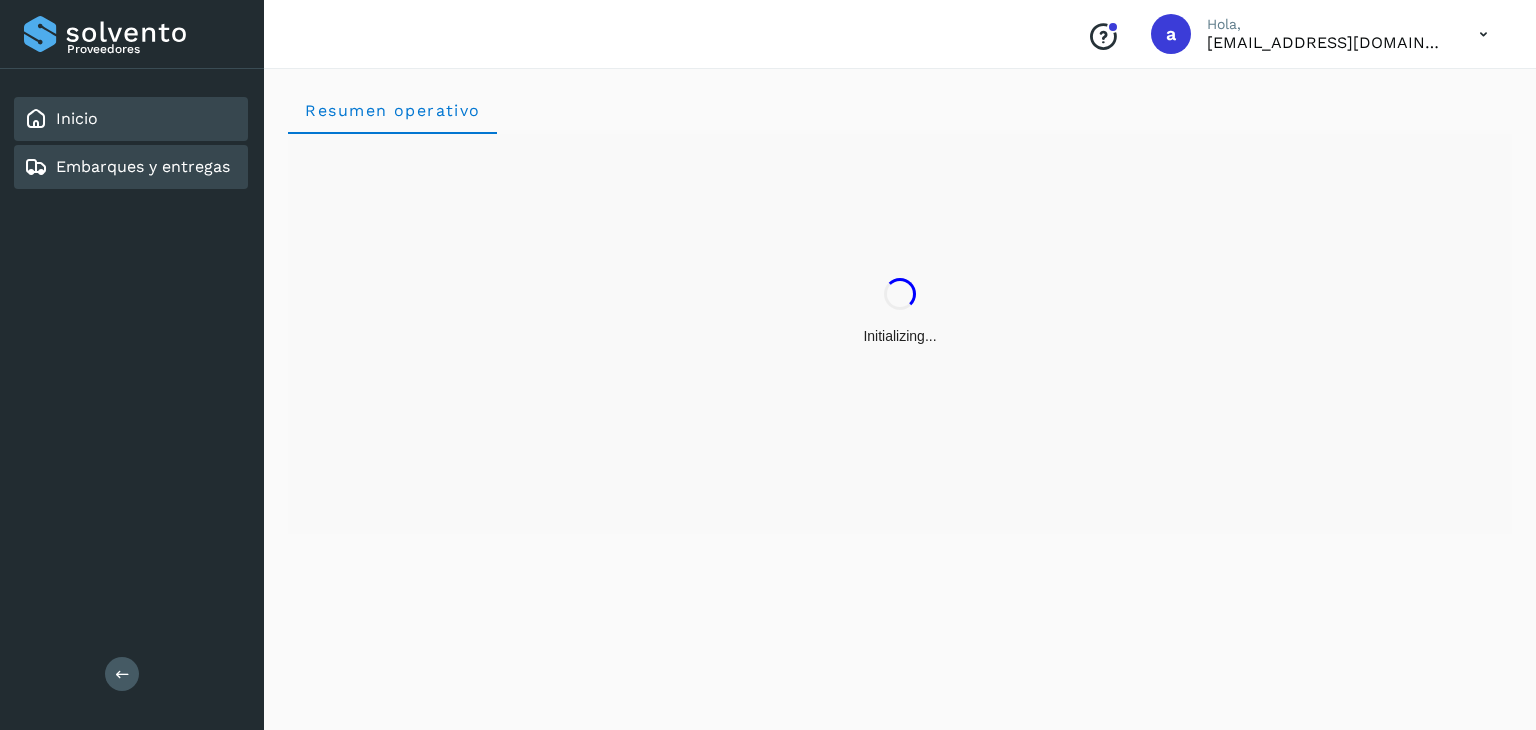 click on "Embarques y entregas" at bounding box center (143, 166) 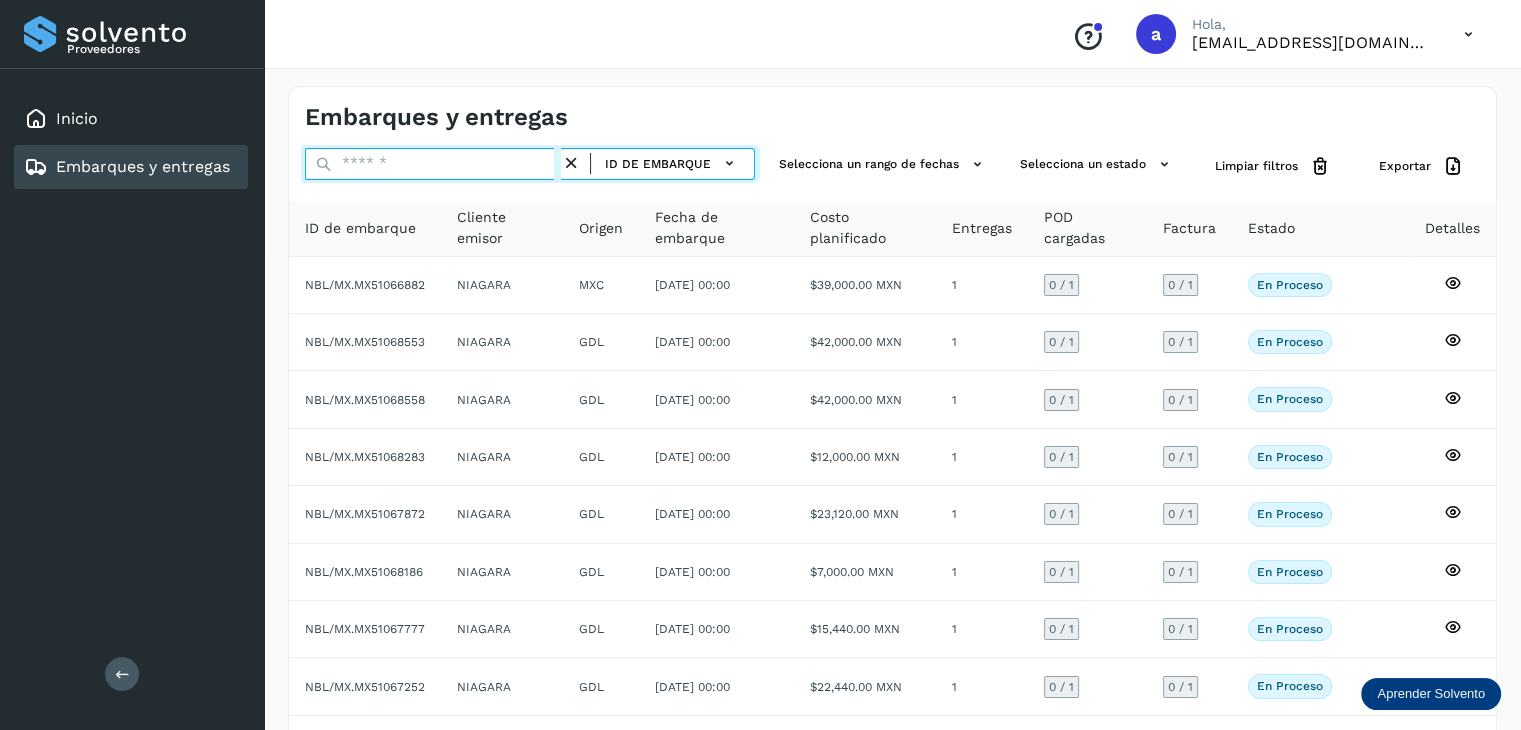 click at bounding box center [433, 164] 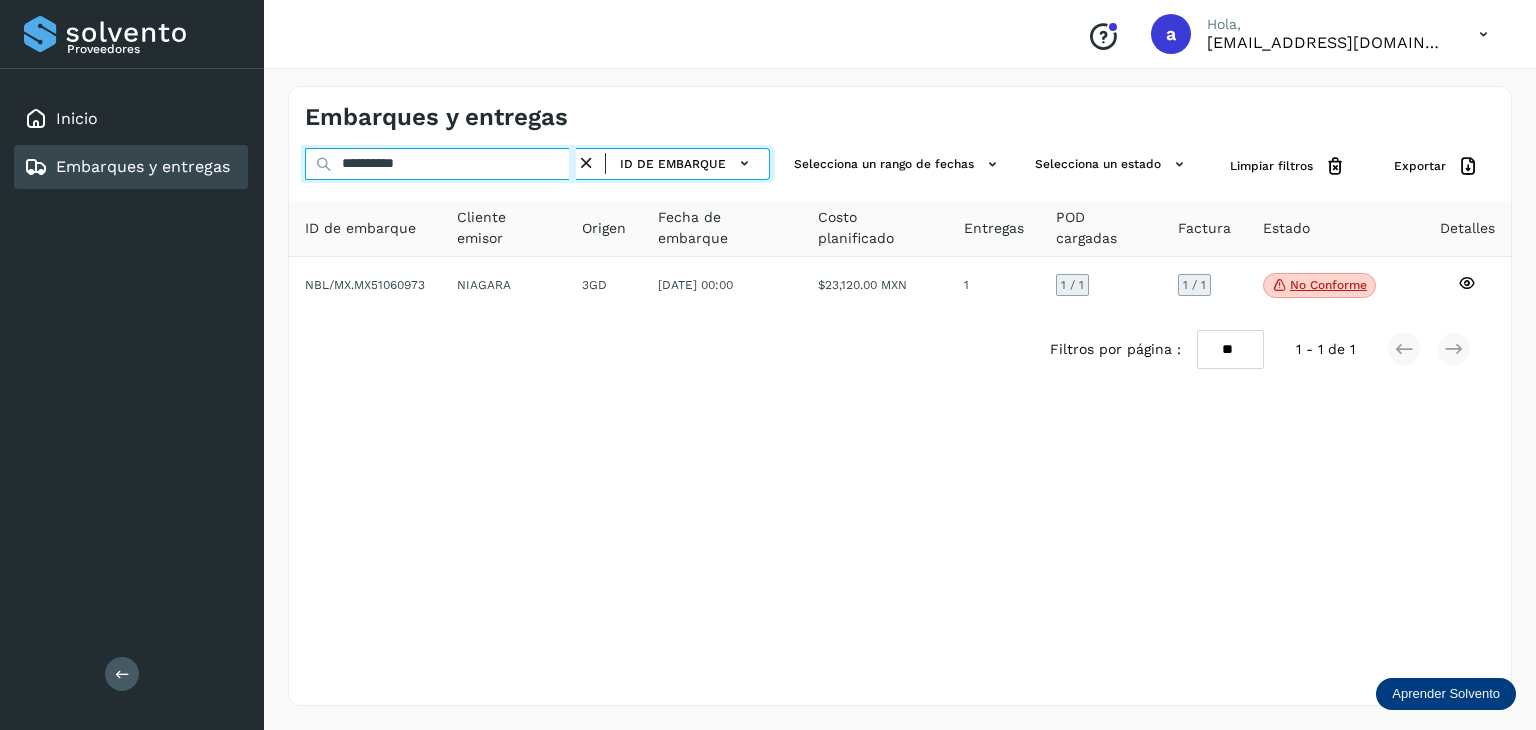 drag, startPoint x: 437, startPoint y: 164, endPoint x: 319, endPoint y: 165, distance: 118.004234 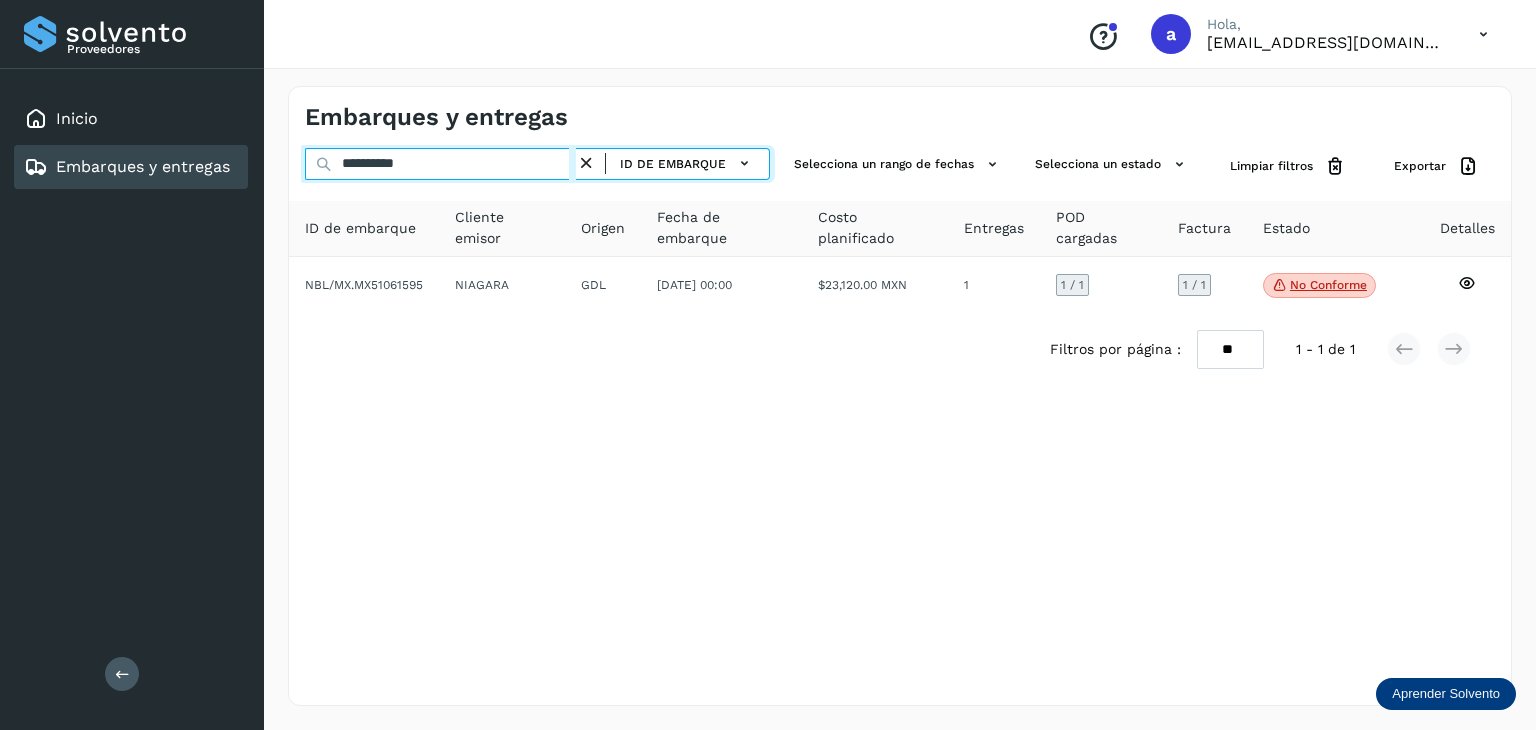 drag, startPoint x: 466, startPoint y: 175, endPoint x: 253, endPoint y: 161, distance: 213.4596 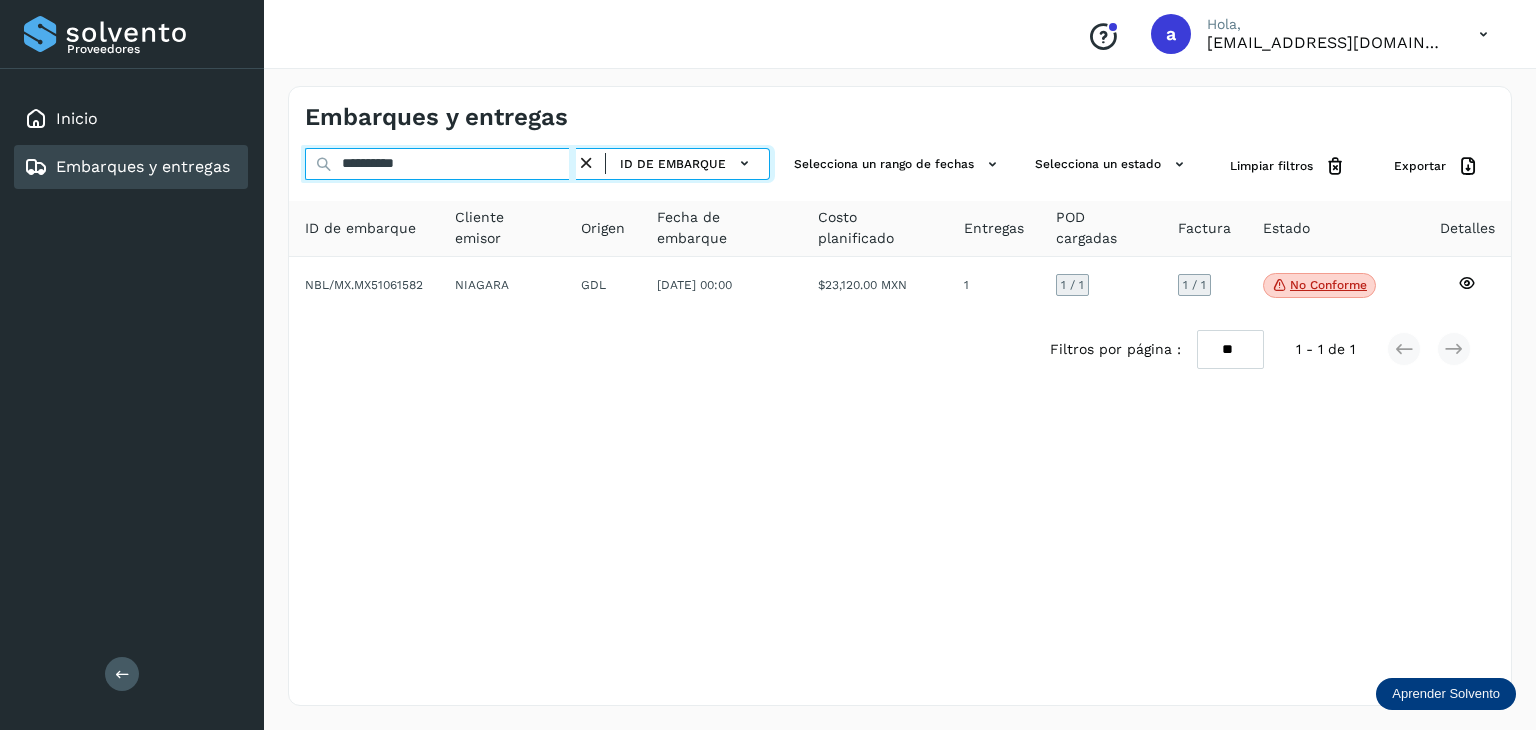 drag, startPoint x: 517, startPoint y: 171, endPoint x: 0, endPoint y: 179, distance: 517.0619 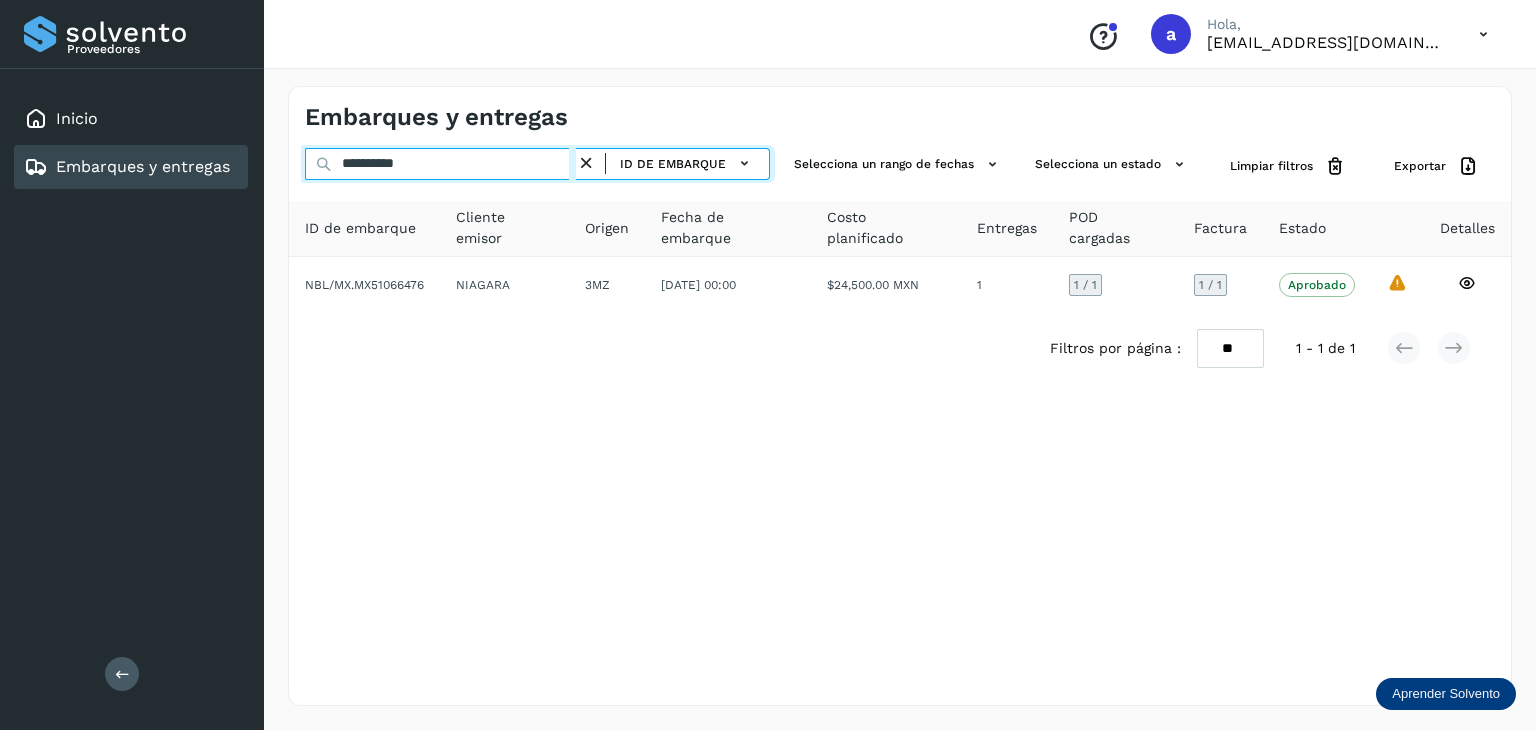 drag, startPoint x: 484, startPoint y: 161, endPoint x: 232, endPoint y: 161, distance: 252 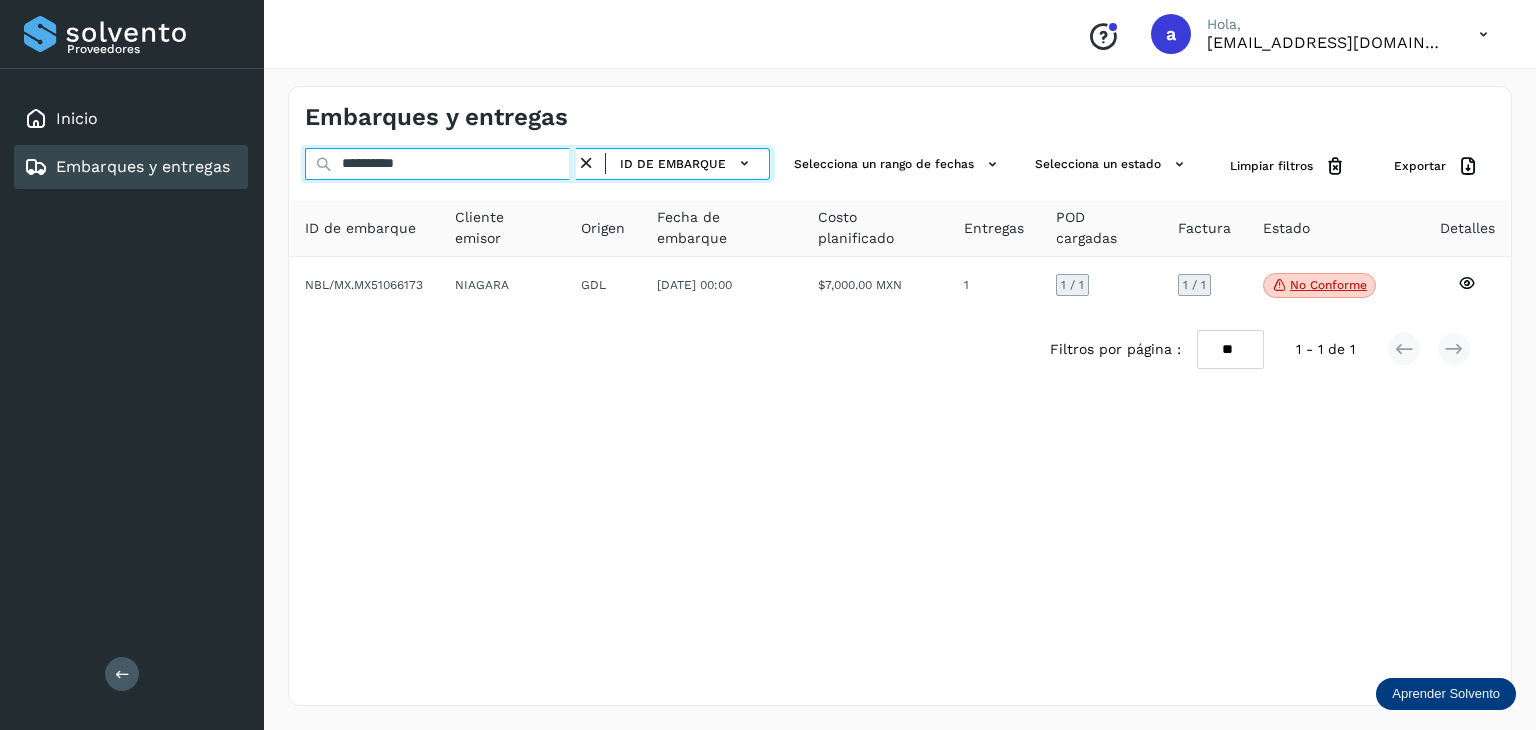 drag, startPoint x: 447, startPoint y: 164, endPoint x: 216, endPoint y: 180, distance: 231.55345 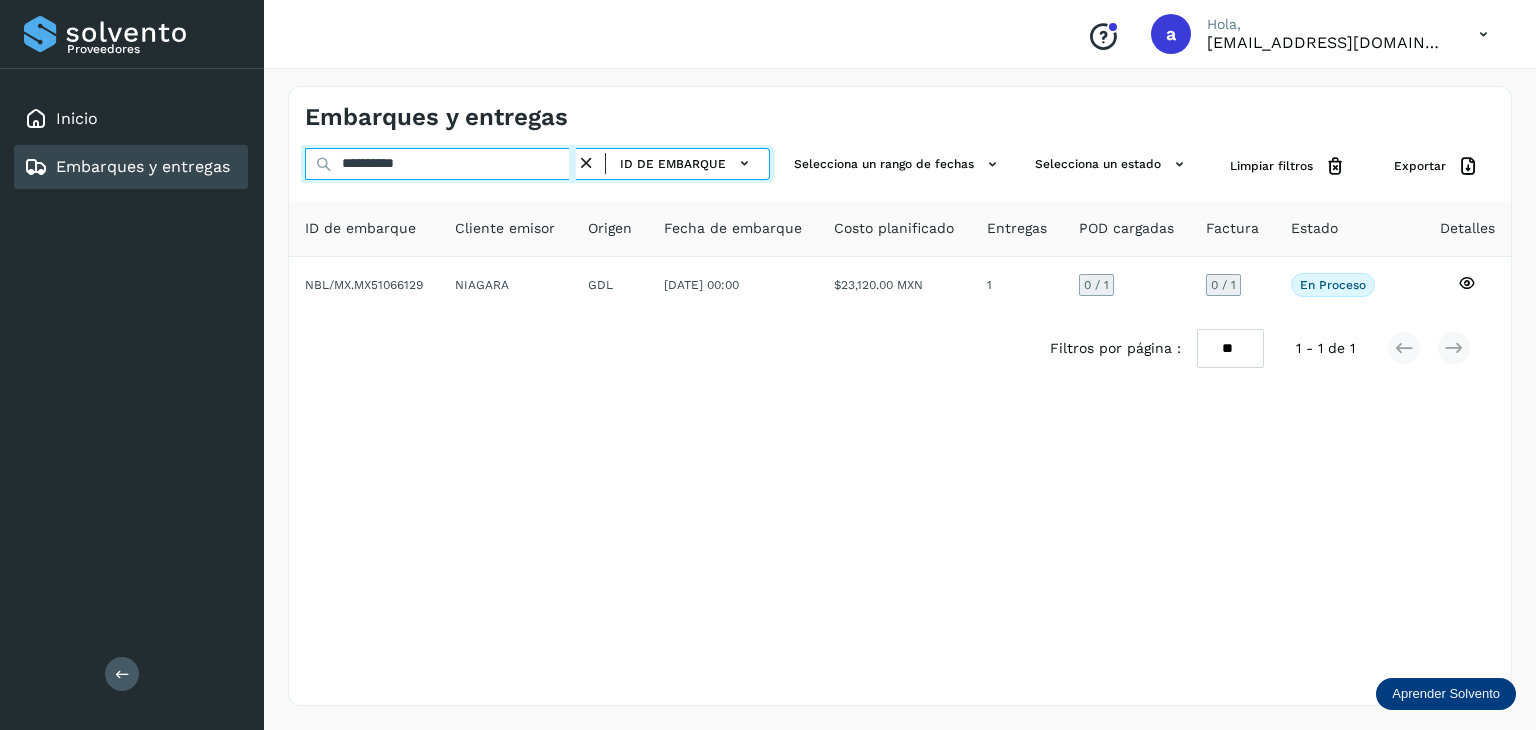 drag, startPoint x: 456, startPoint y: 167, endPoint x: 216, endPoint y: 162, distance: 240.05208 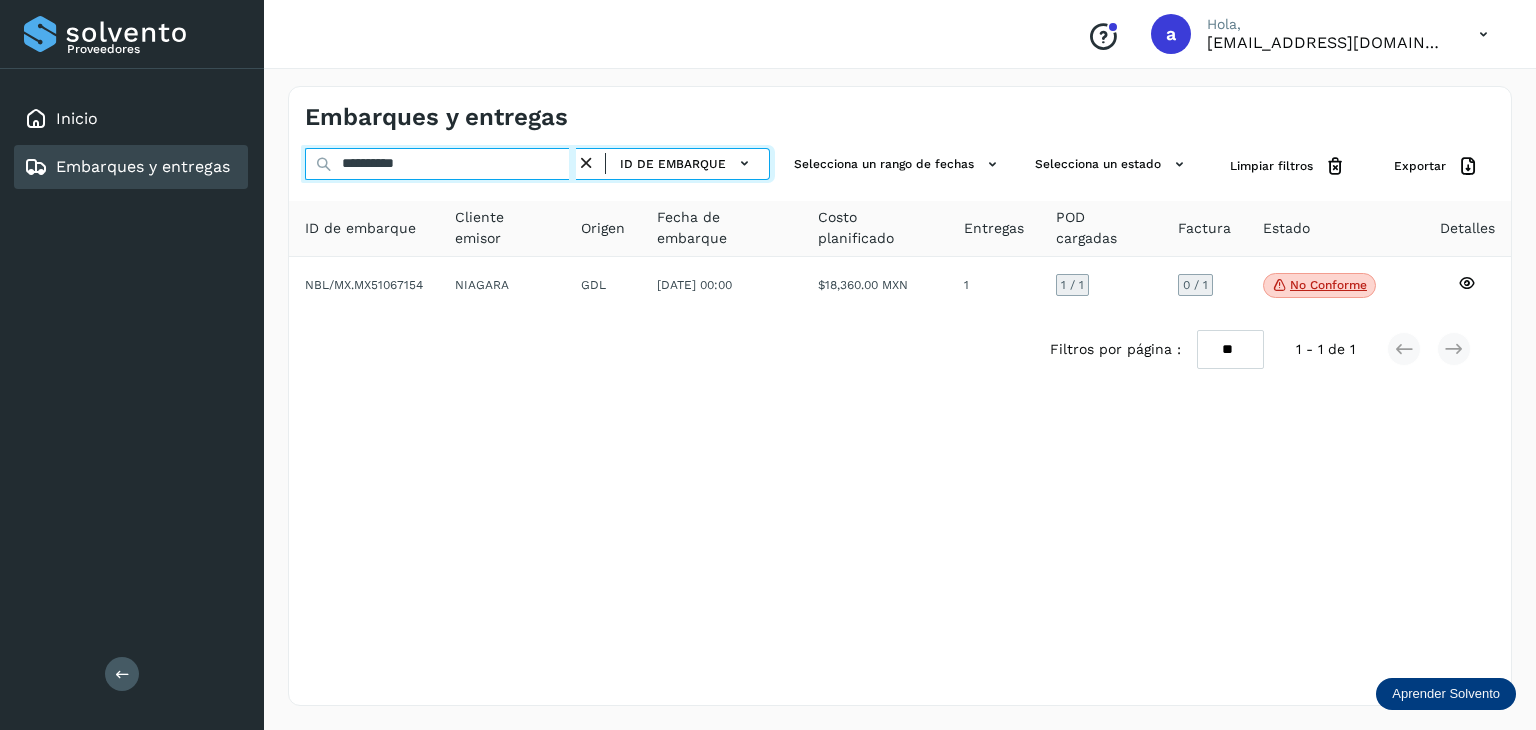drag, startPoint x: 480, startPoint y: 165, endPoint x: 76, endPoint y: 161, distance: 404.0198 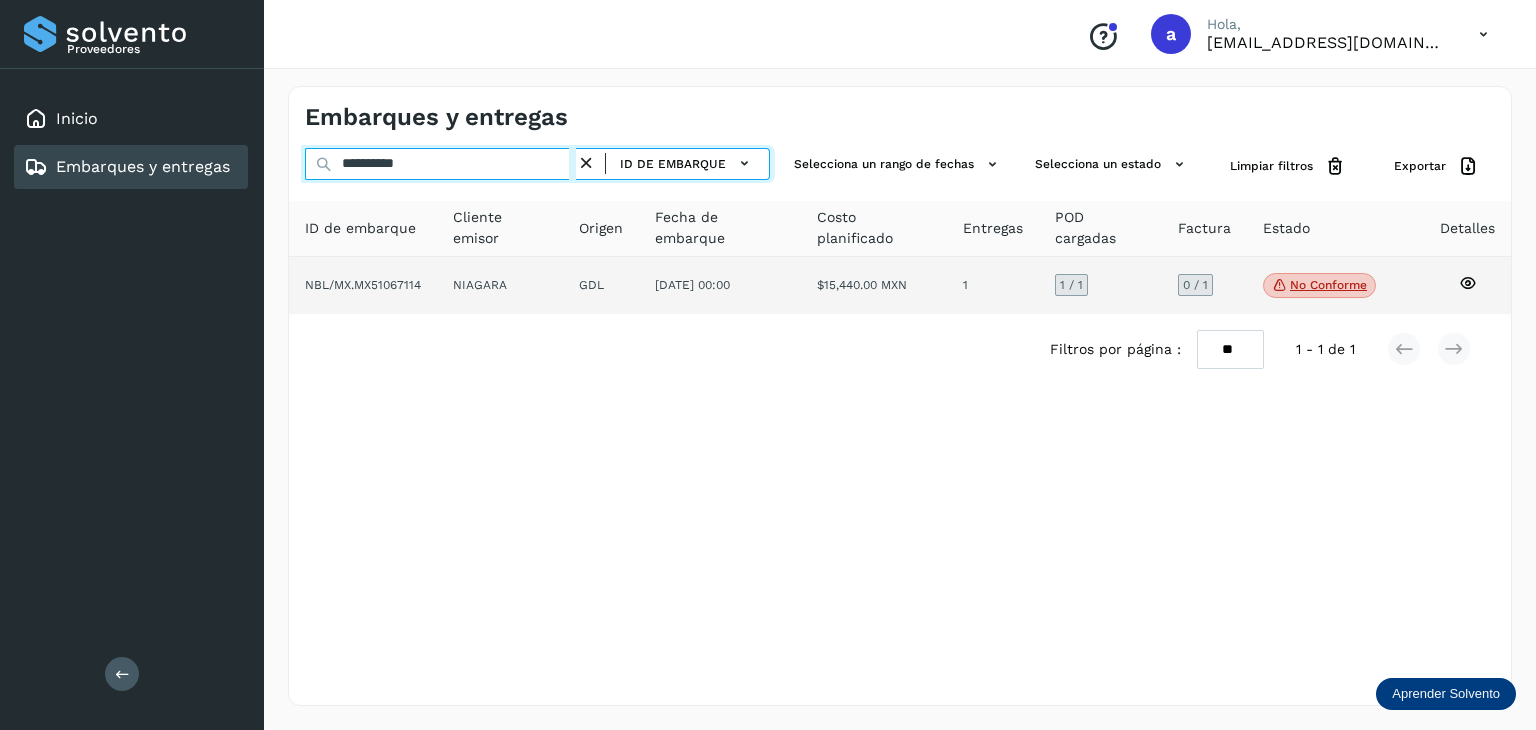 type on "**********" 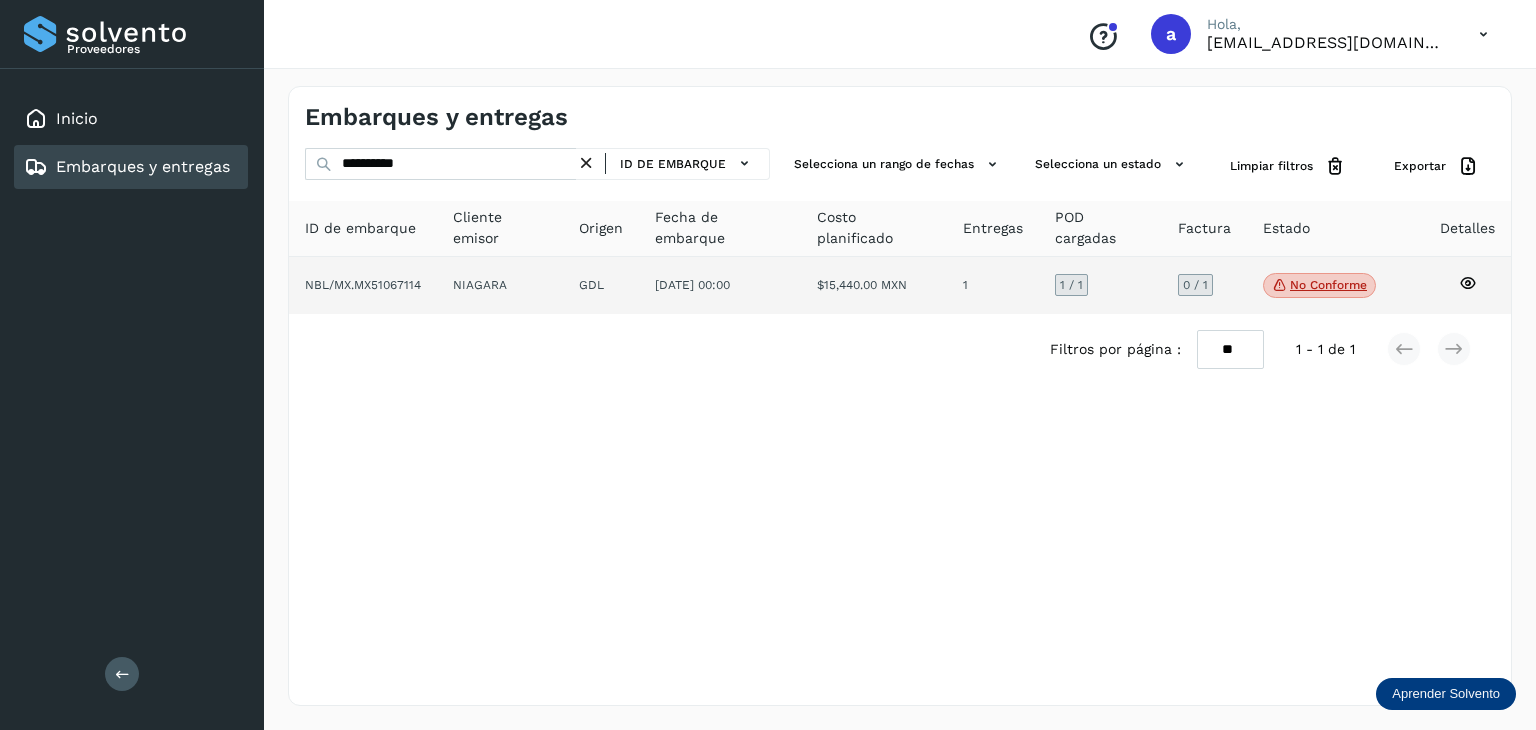 click on "1  / 1" 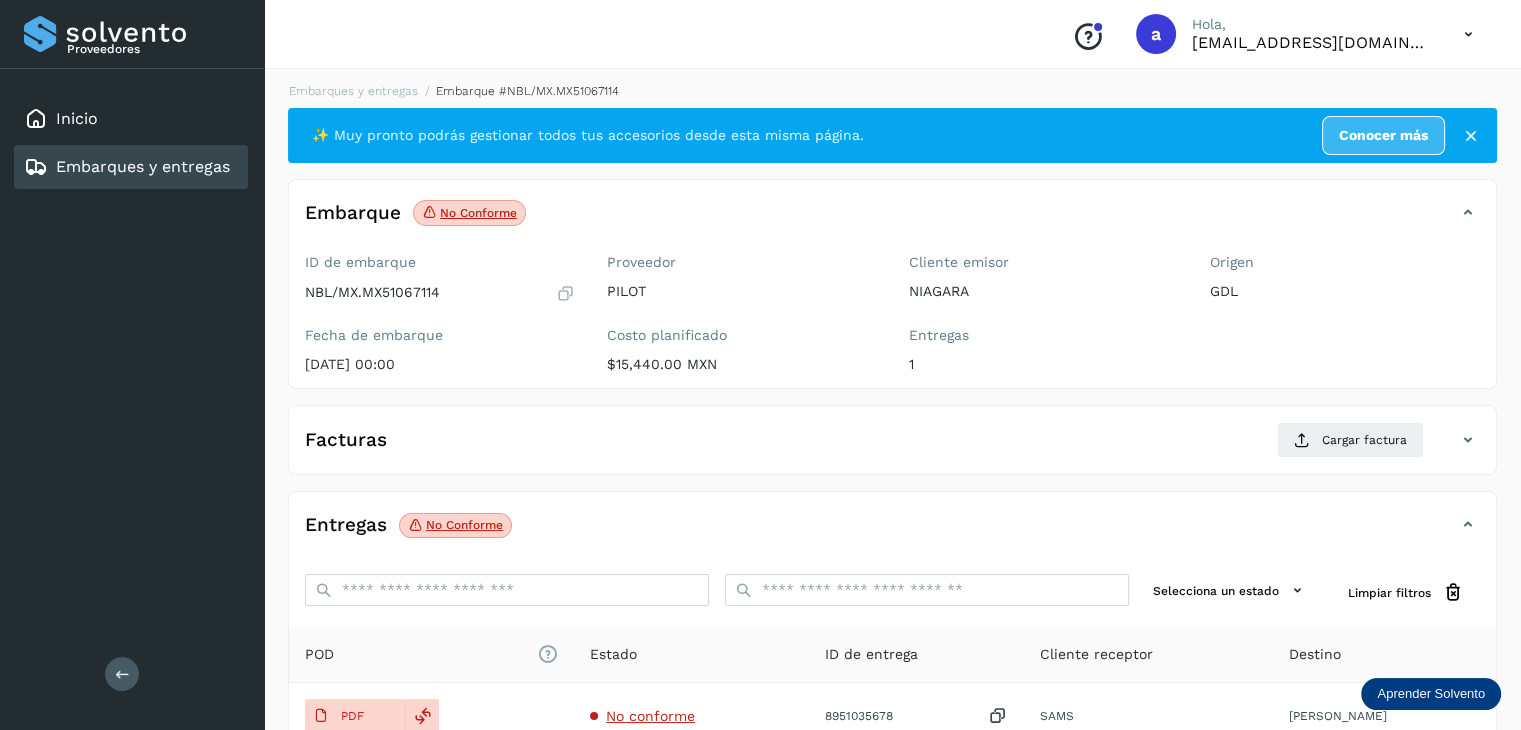 scroll, scrollTop: 0, scrollLeft: 0, axis: both 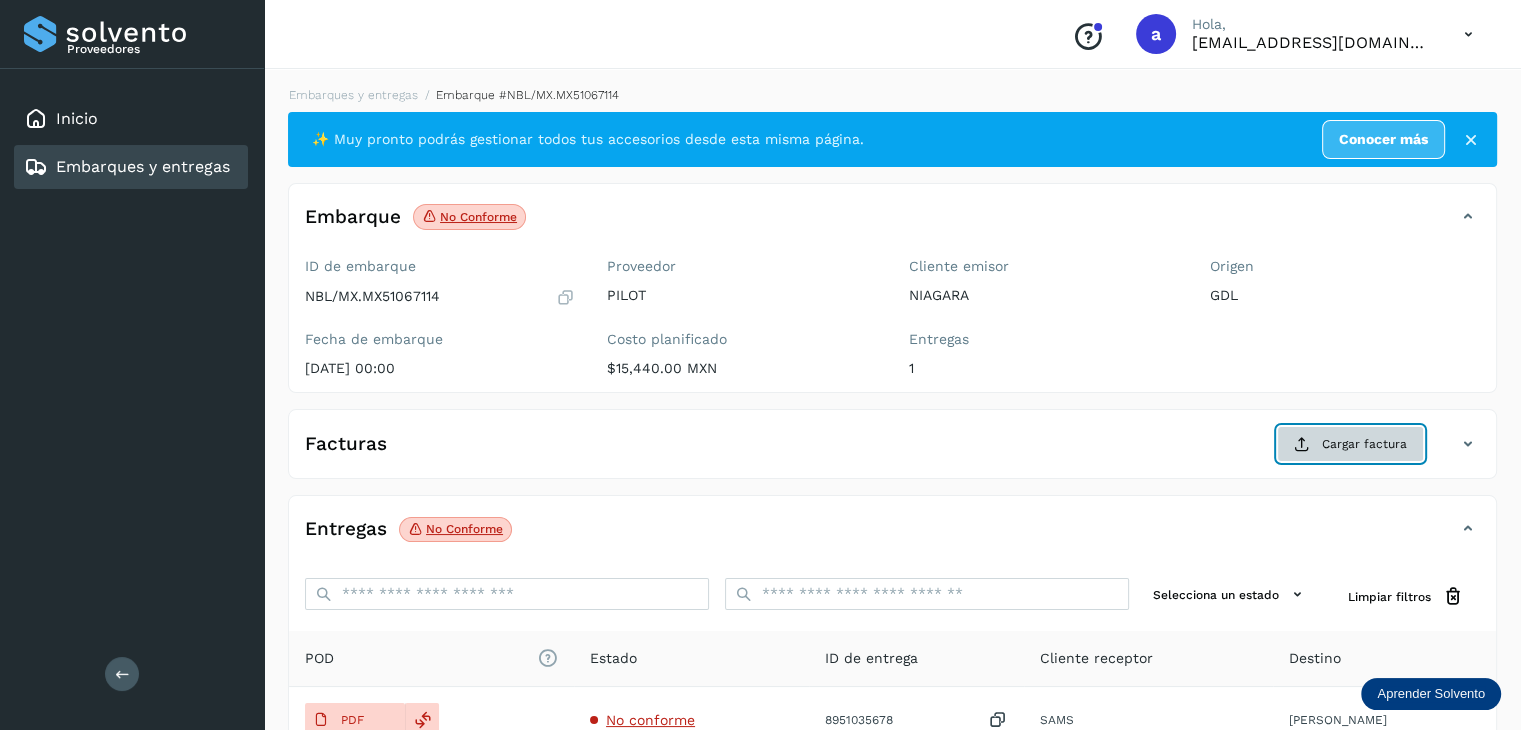 click on "Cargar factura" 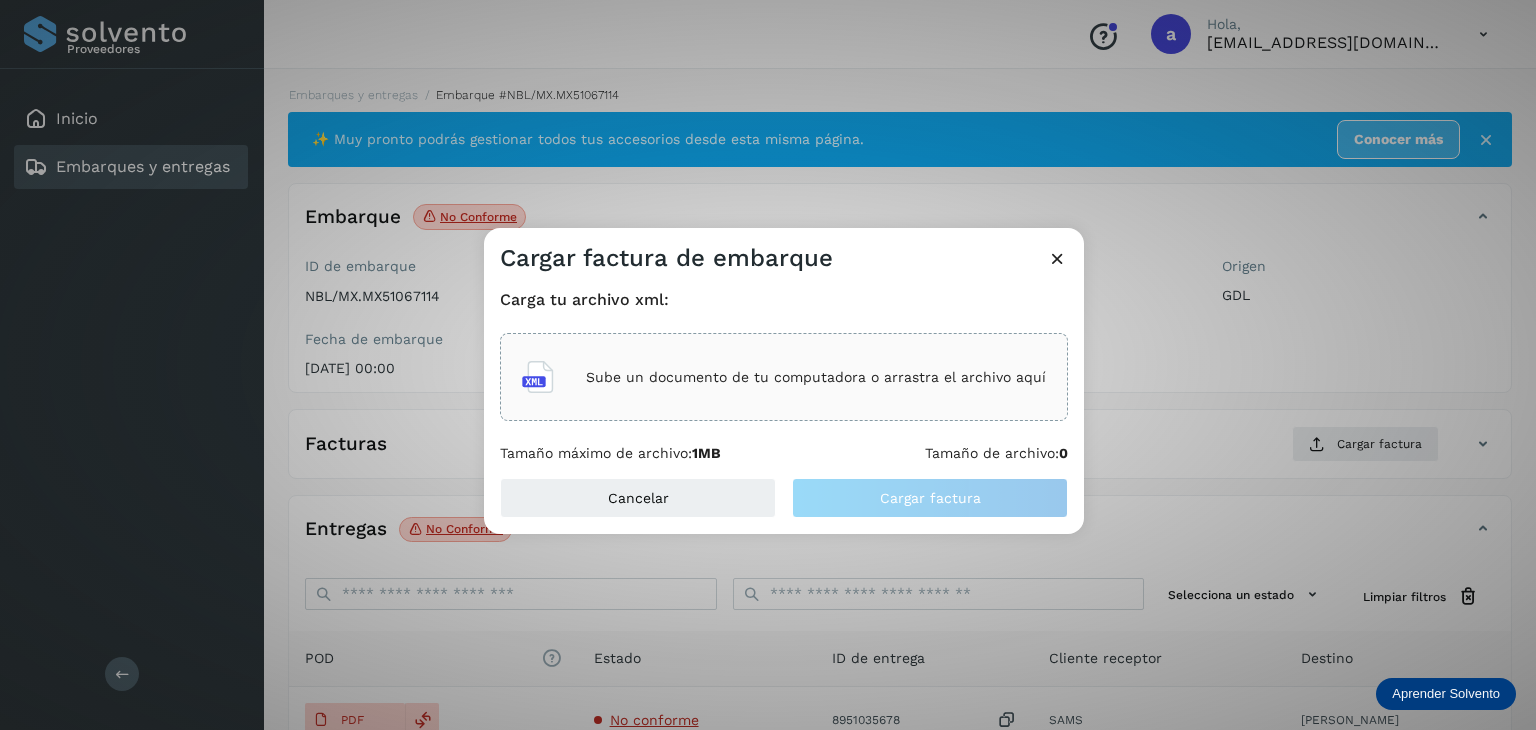 click on "Sube un documento de tu computadora o arrastra el archivo aquí" at bounding box center (816, 377) 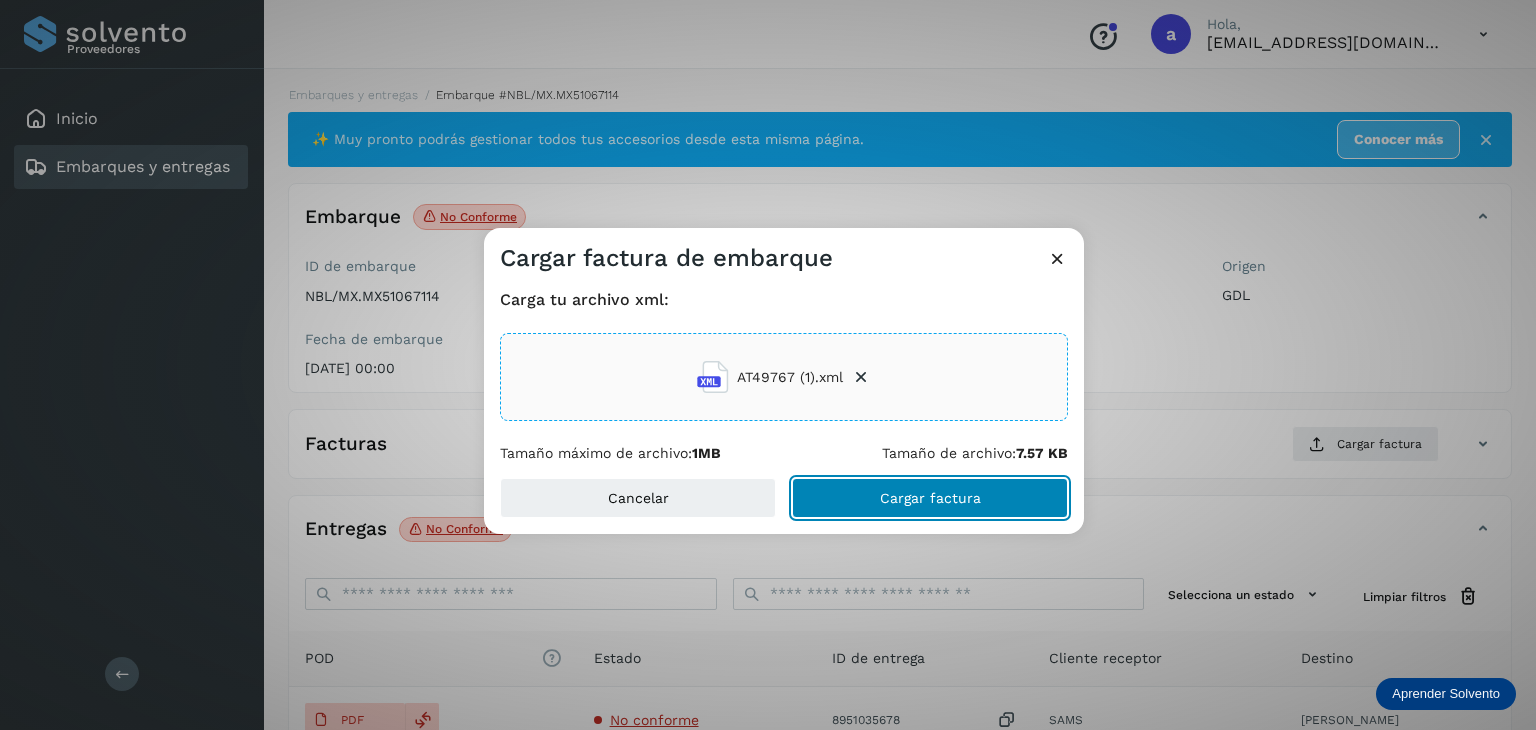 click on "Cargar factura" 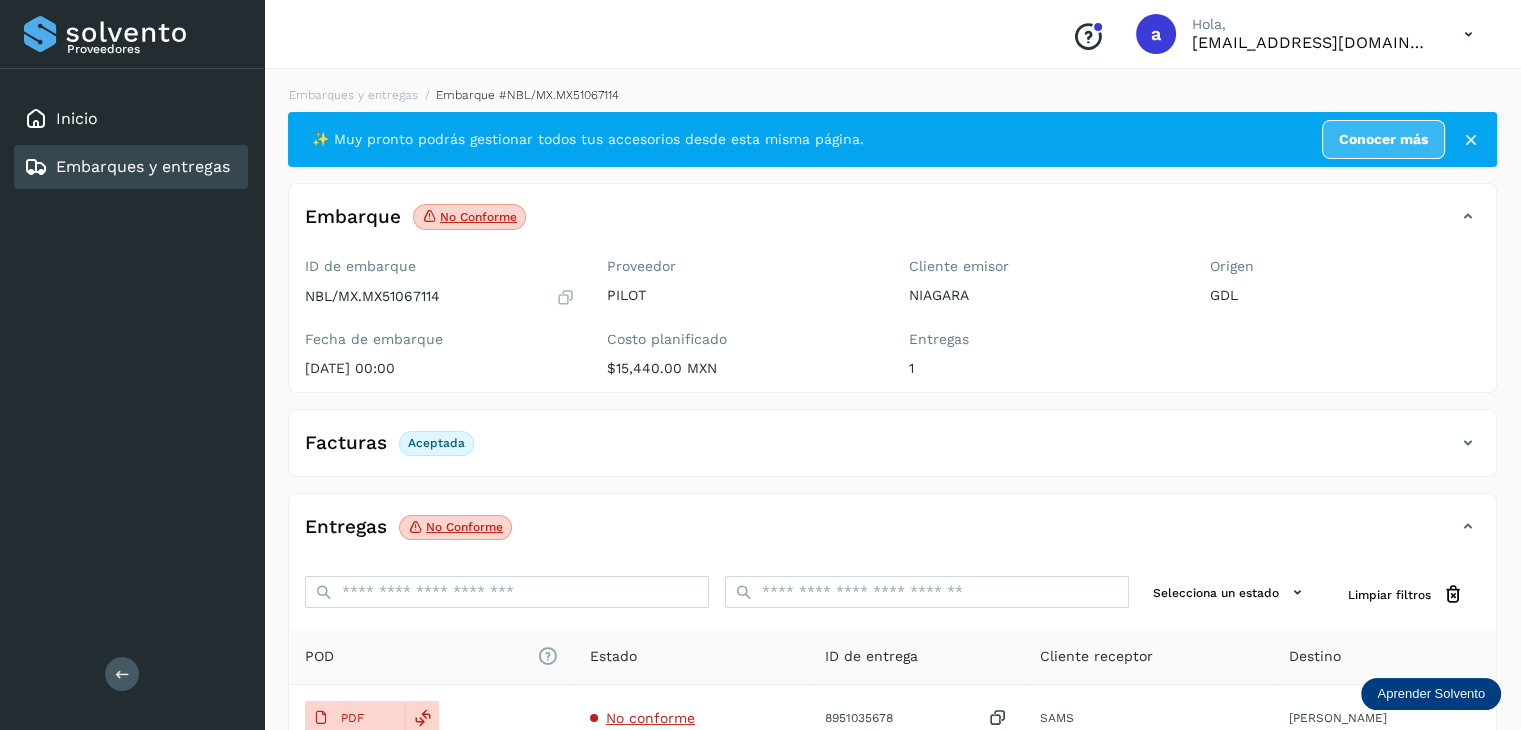 click on "Embarques y entregas" at bounding box center [143, 166] 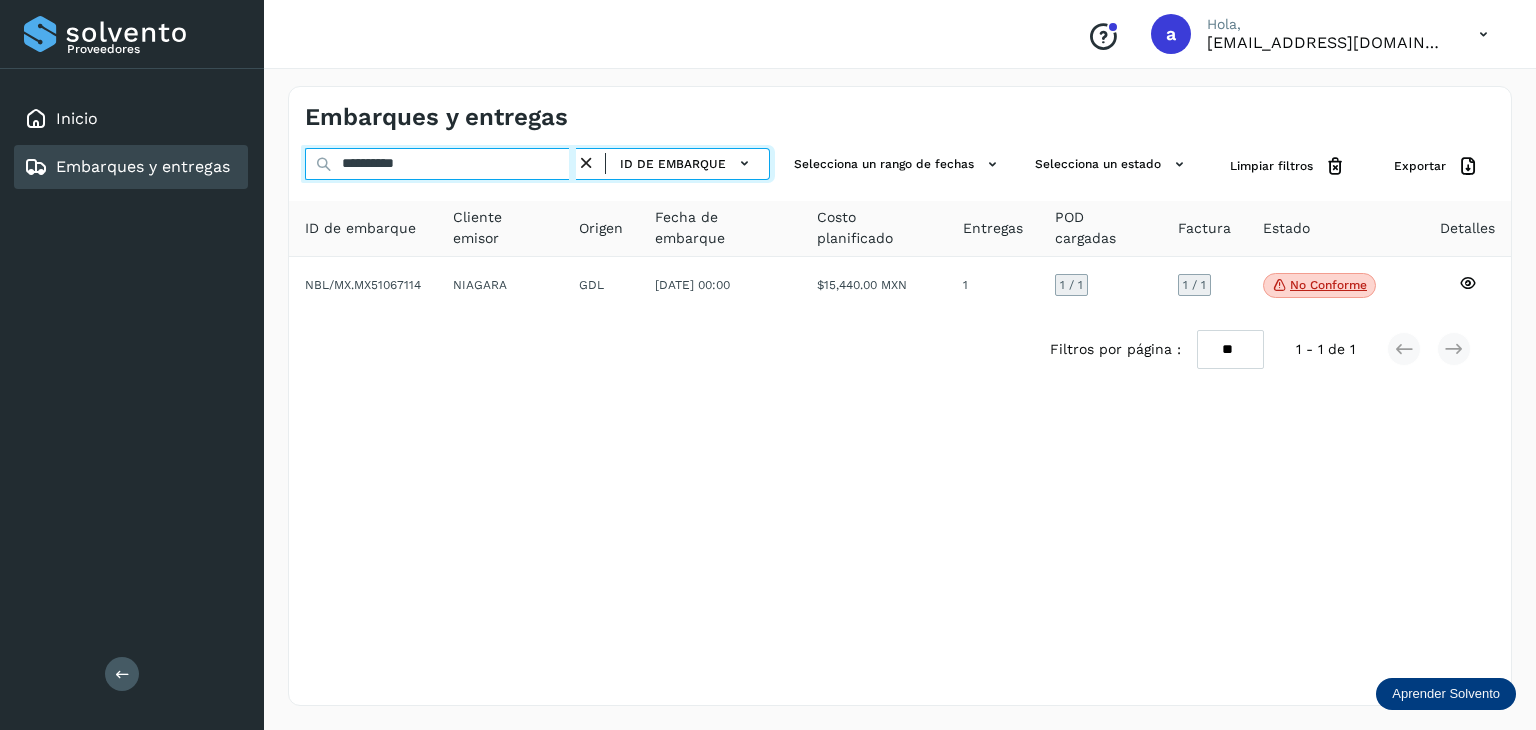 drag, startPoint x: 436, startPoint y: 169, endPoint x: 234, endPoint y: 169, distance: 202 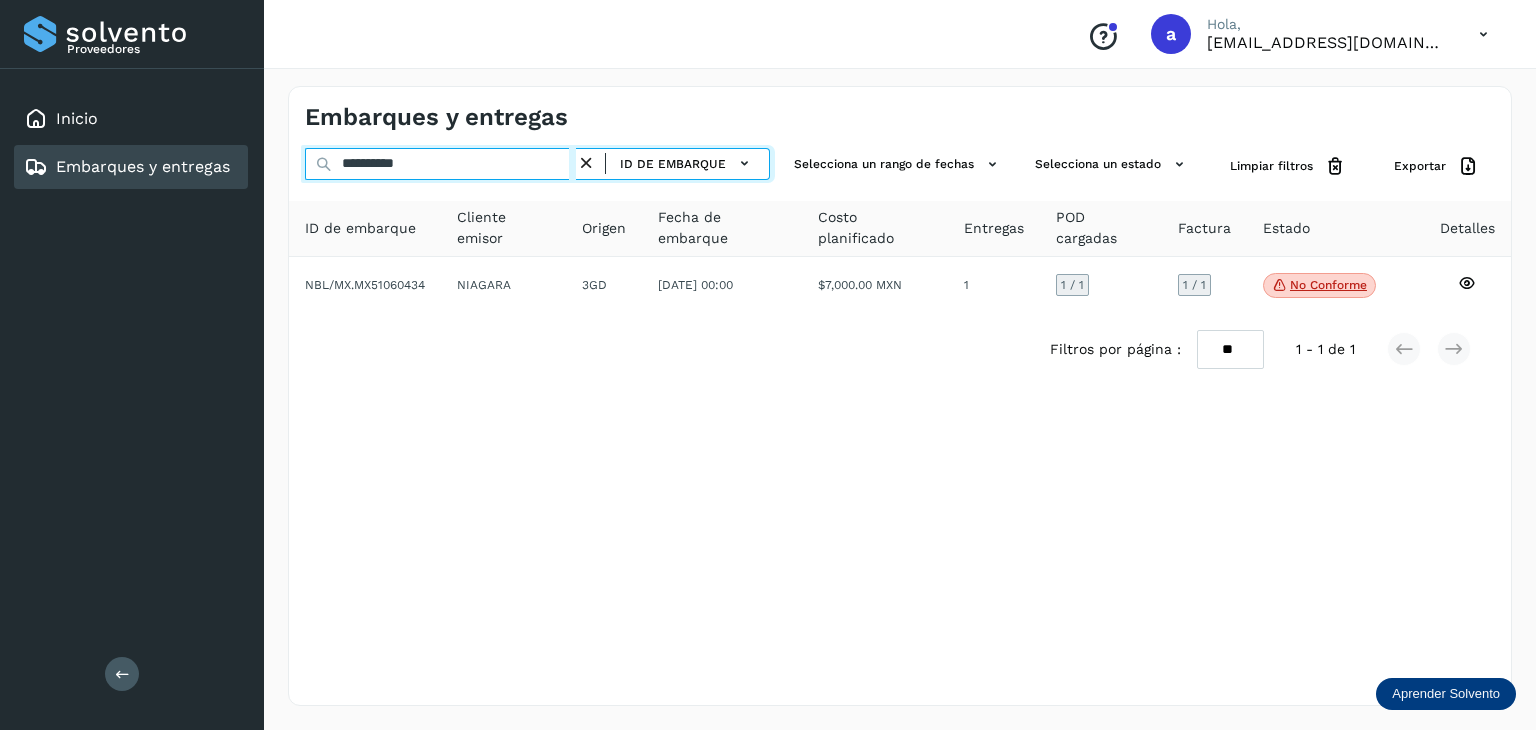 drag, startPoint x: 453, startPoint y: 165, endPoint x: 214, endPoint y: 157, distance: 239.13385 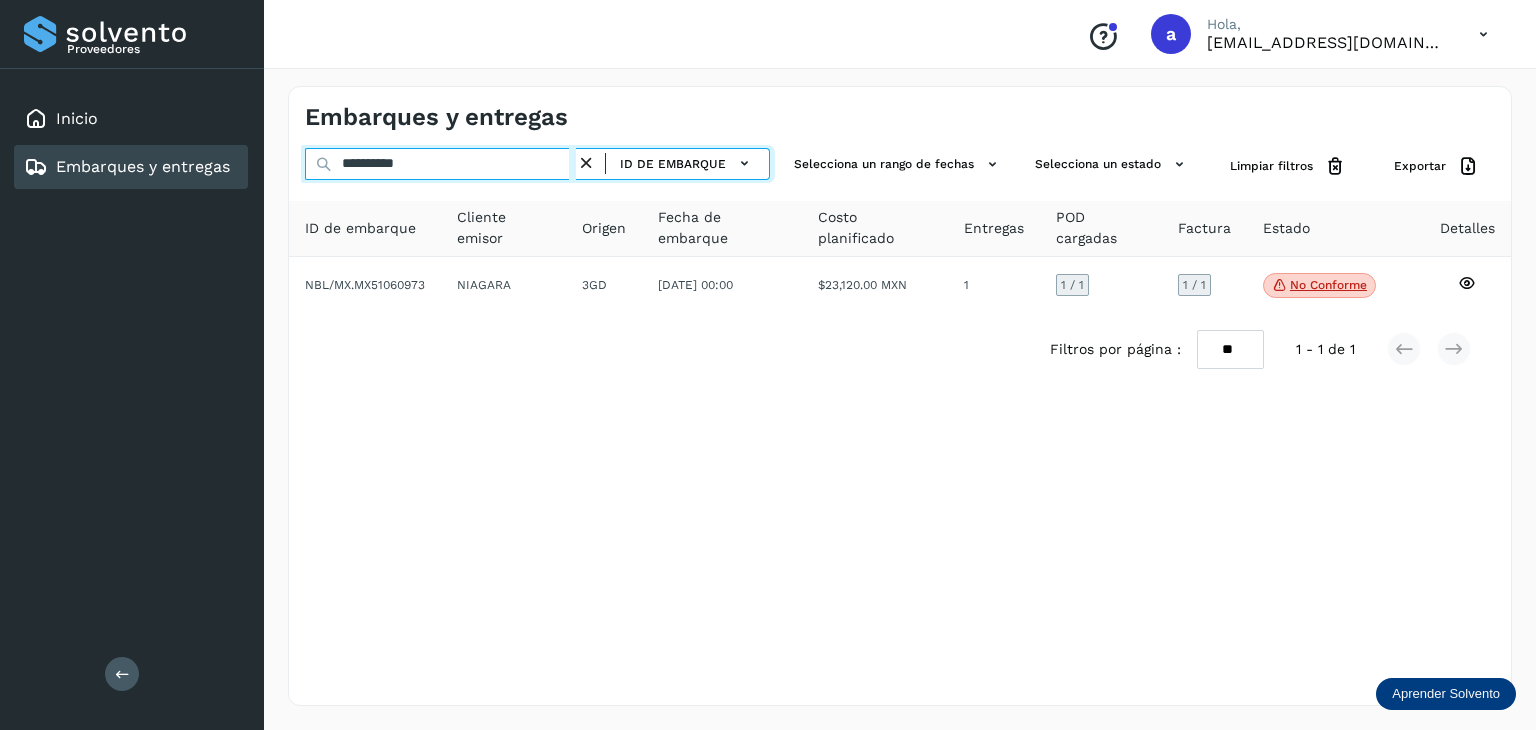 drag, startPoint x: 484, startPoint y: 164, endPoint x: 274, endPoint y: 163, distance: 210.00238 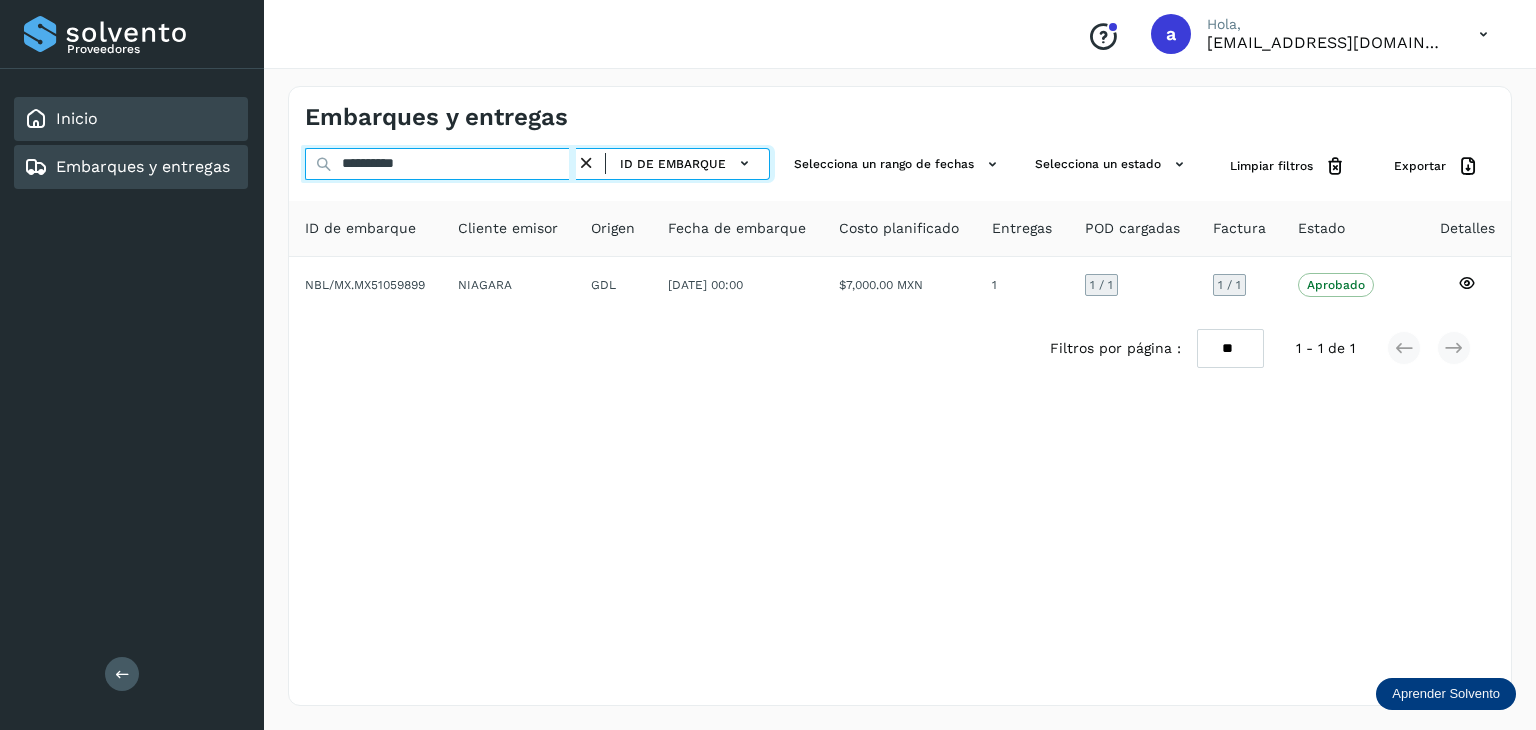 drag, startPoint x: 451, startPoint y: 161, endPoint x: 239, endPoint y: 117, distance: 216.5179 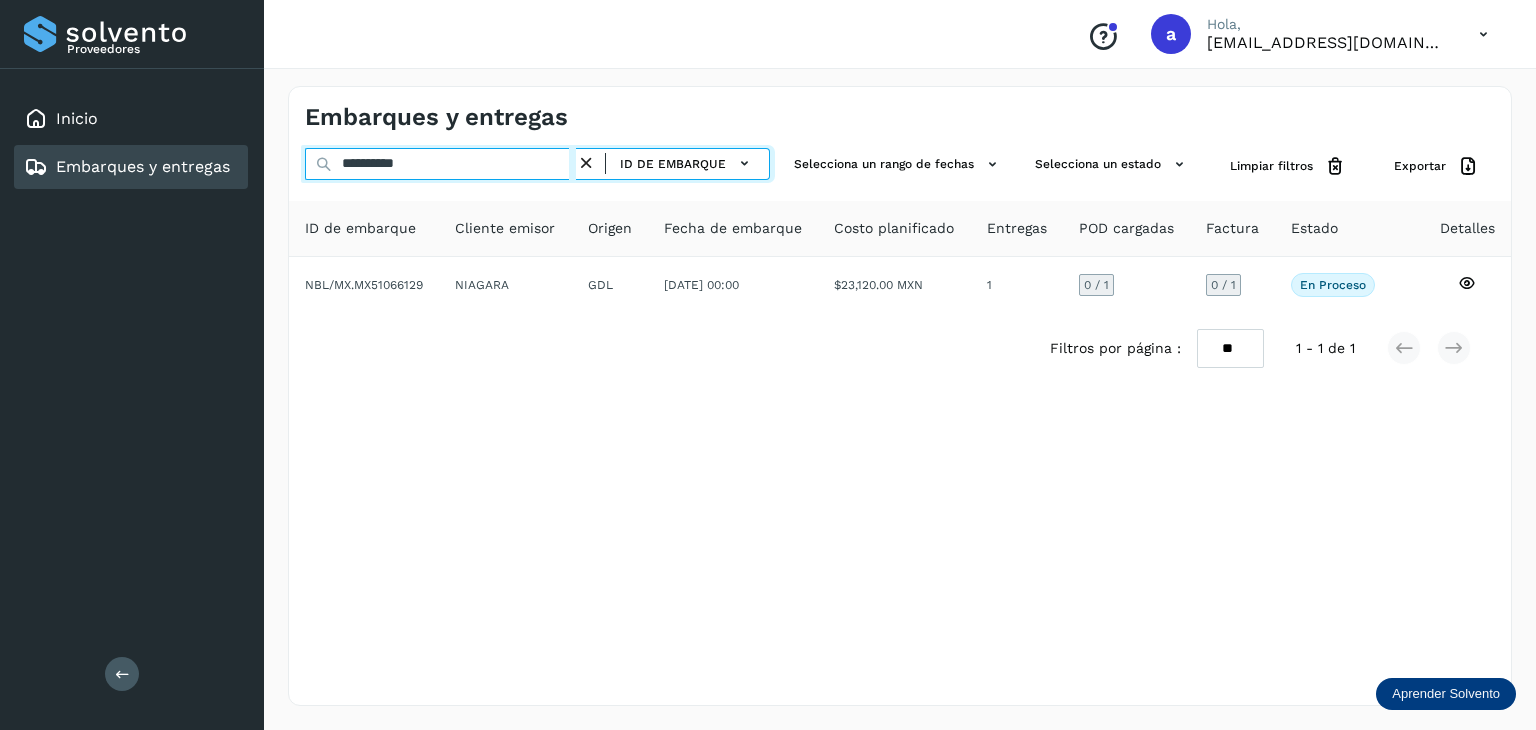 drag, startPoint x: 455, startPoint y: 166, endPoint x: 259, endPoint y: 139, distance: 197.85095 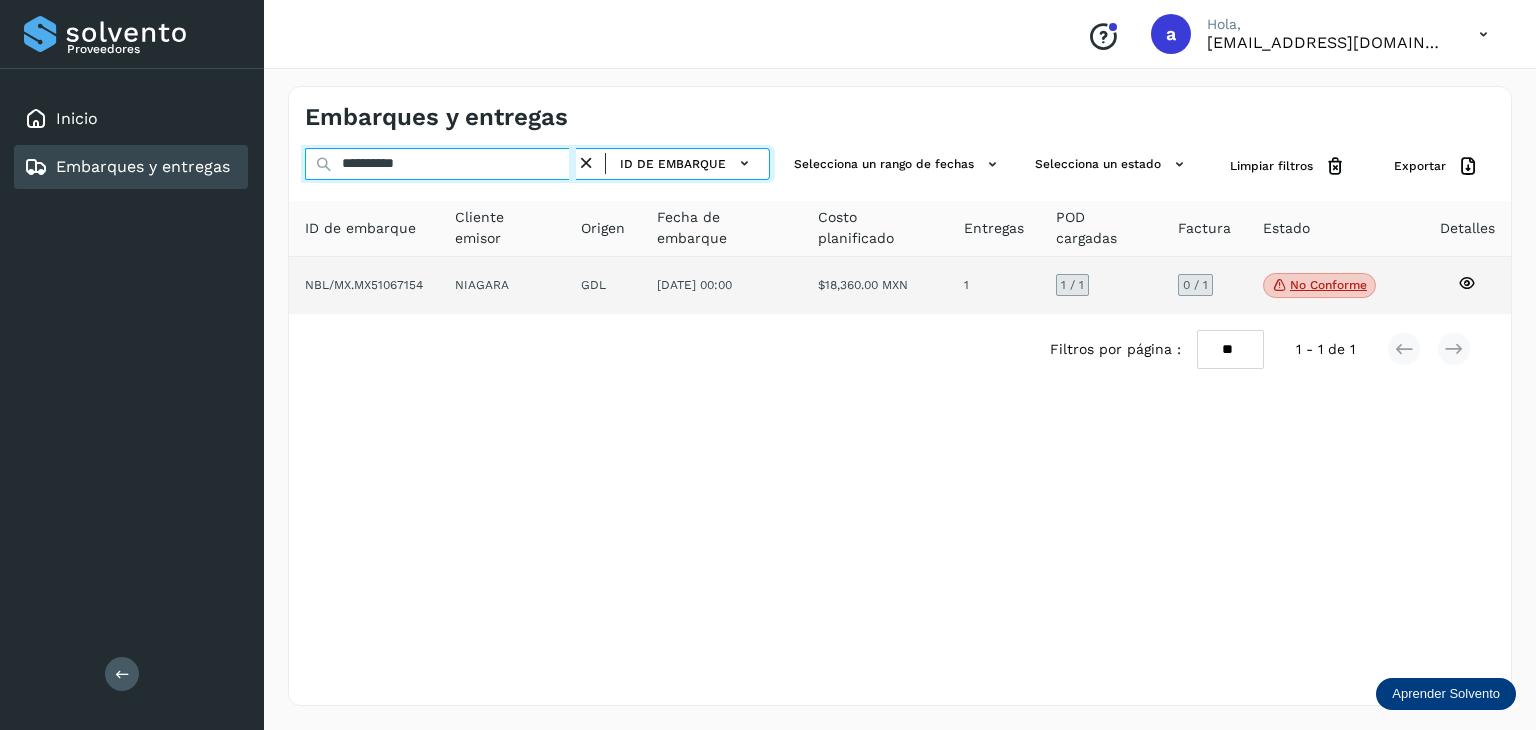 type on "**********" 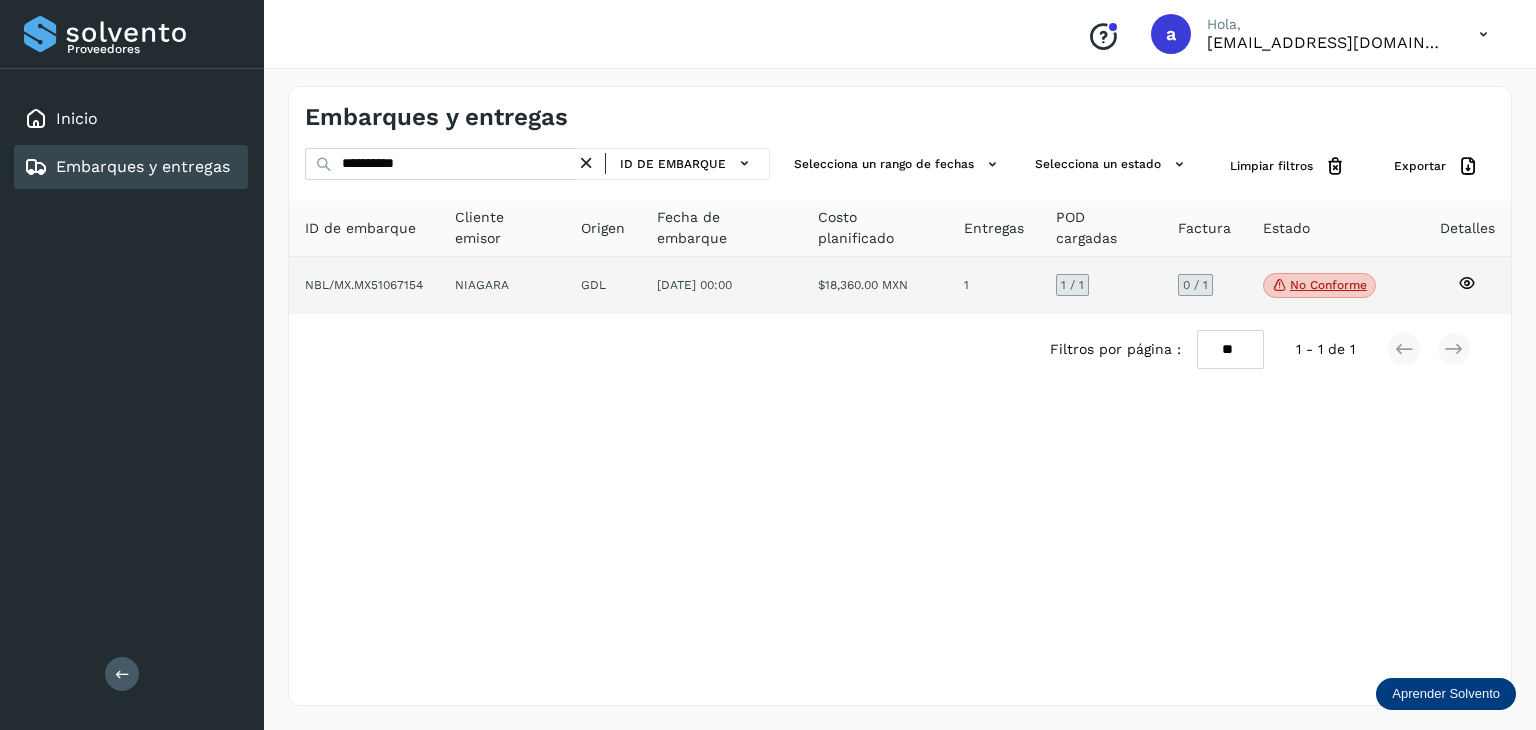 click on "$18,360.00 MXN" 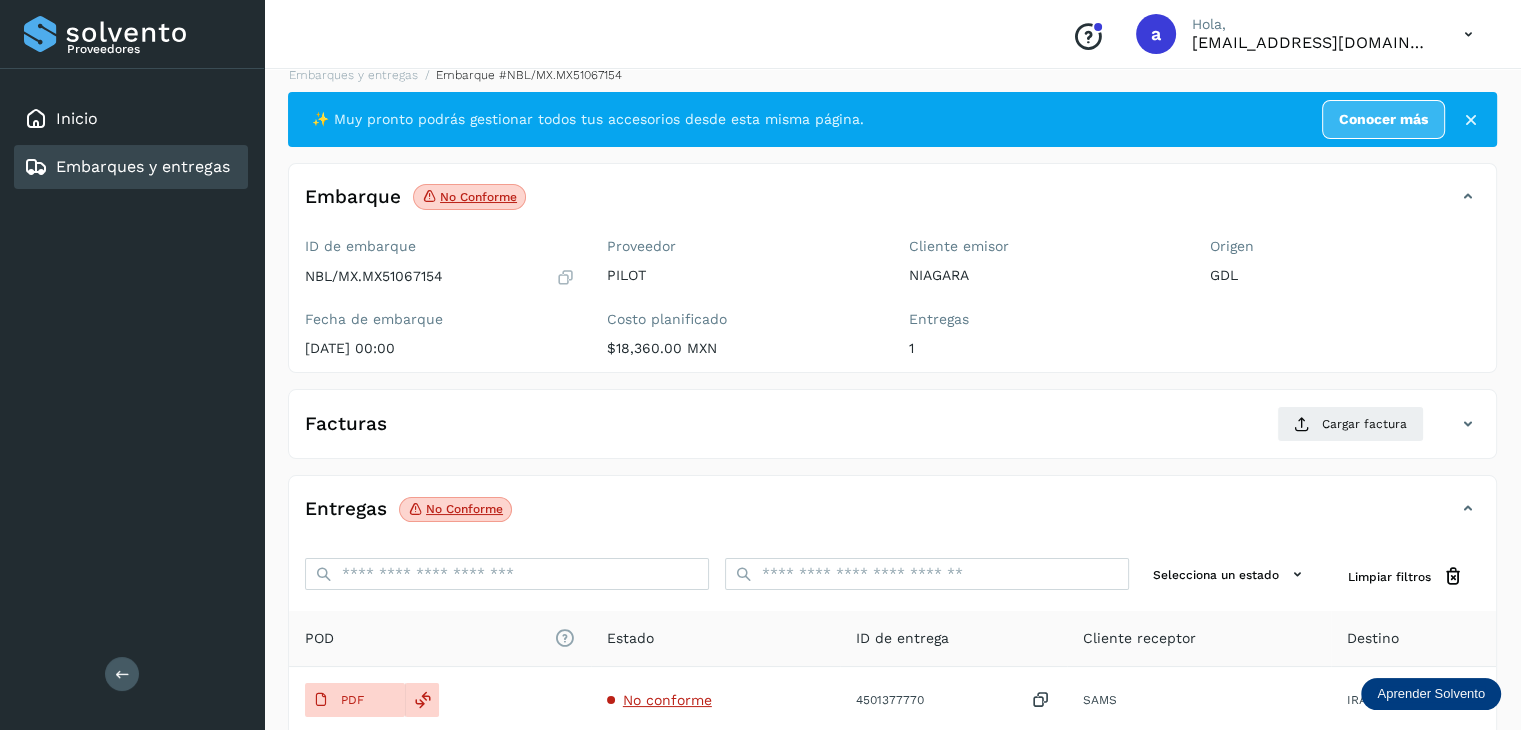 scroll, scrollTop: 17, scrollLeft: 0, axis: vertical 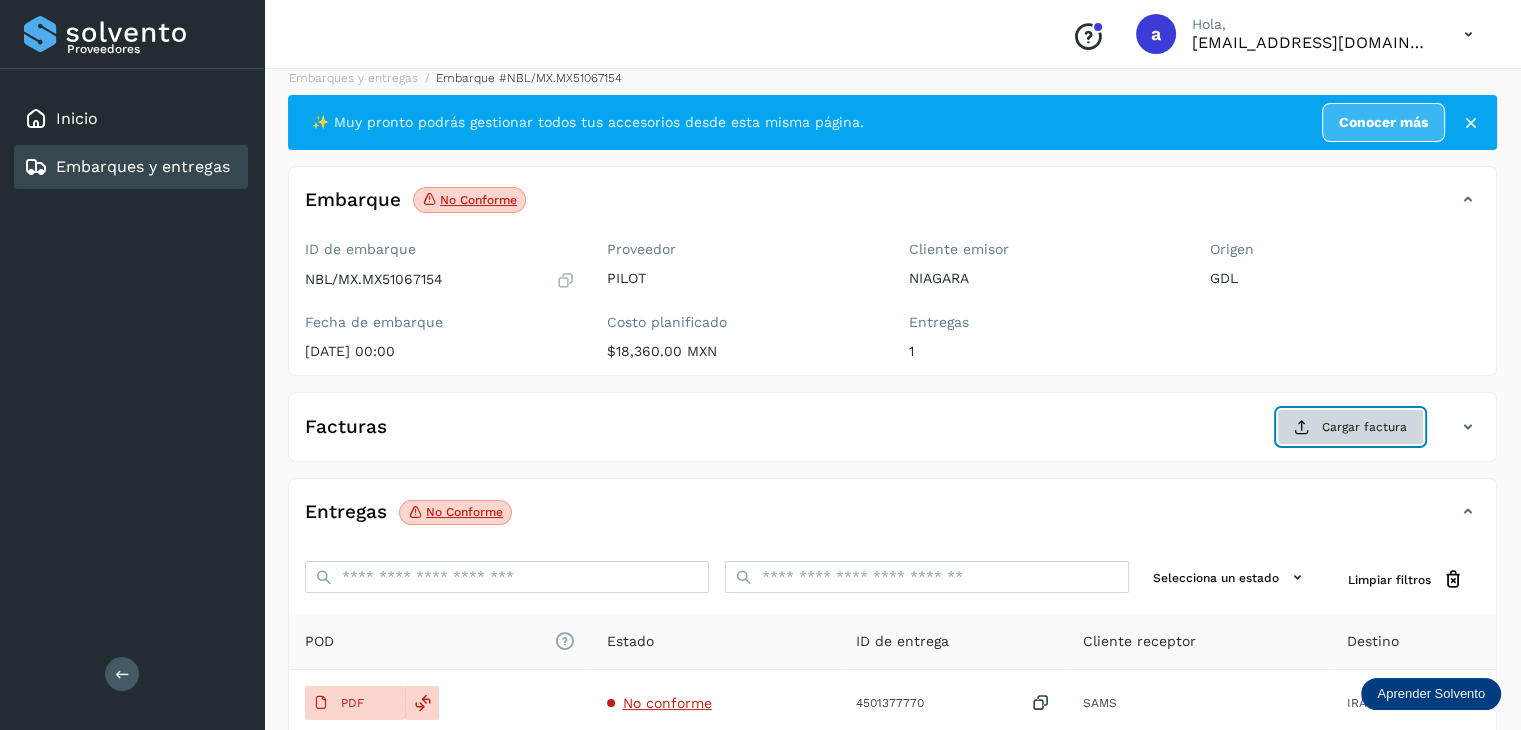 click on "Cargar factura" 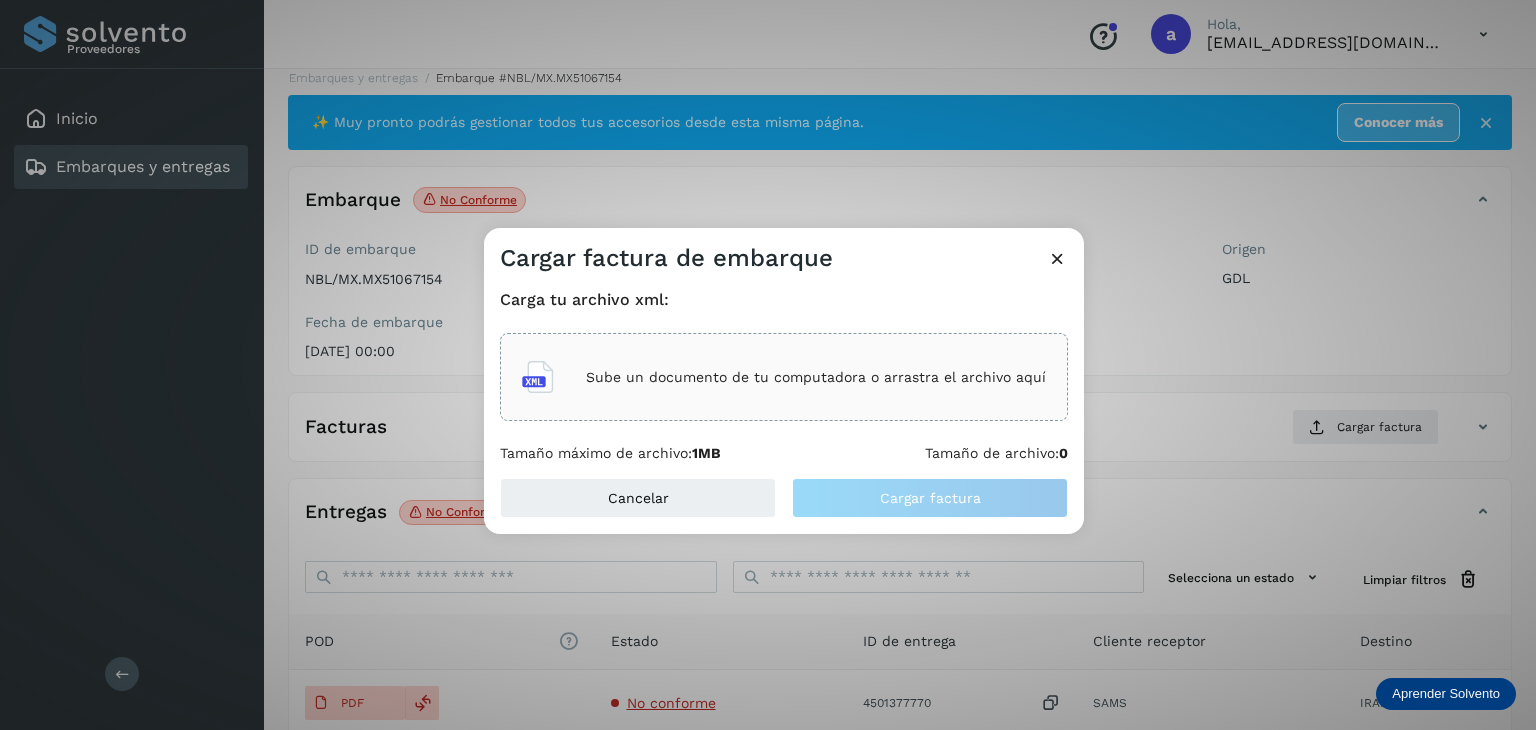 click on "Sube un documento de tu computadora o arrastra el archivo aquí" at bounding box center (816, 377) 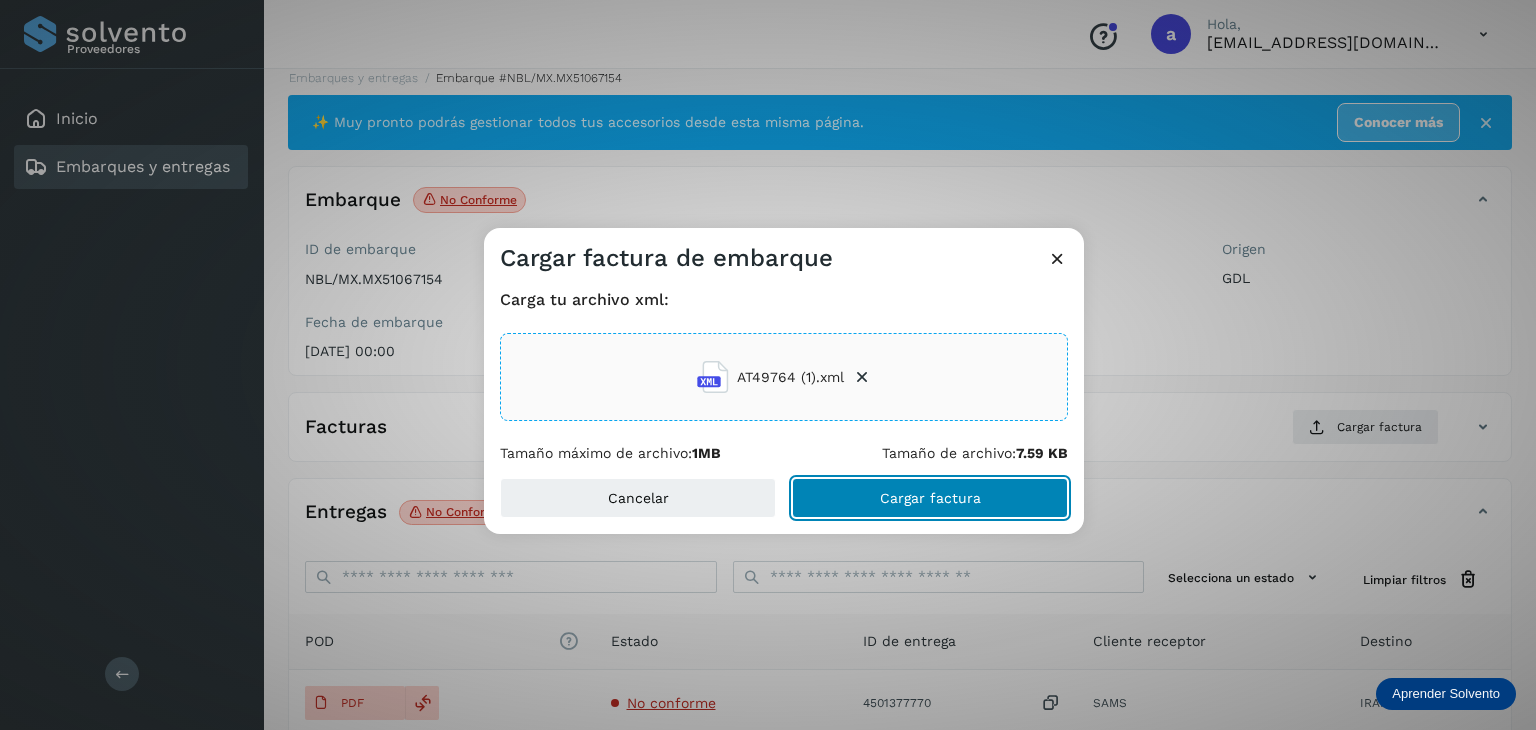 click on "Cargar factura" 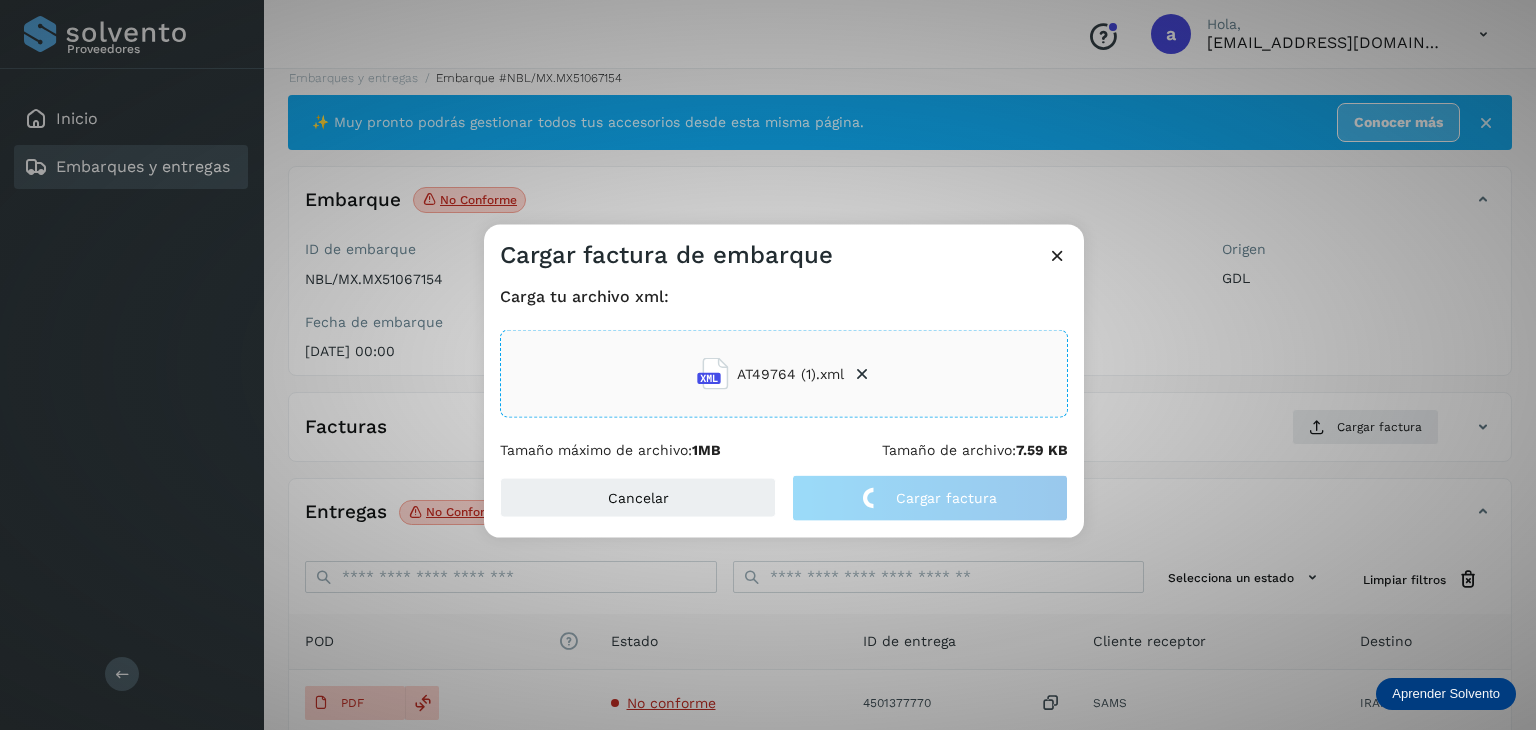 click on "Cargar factura de embarque Carga tu archivo xml: AT49764 (1).xml Tamaño máximo de archivo:  1MB Tamaño de archivo:  7.59 KB Cancelar Cargar factura" 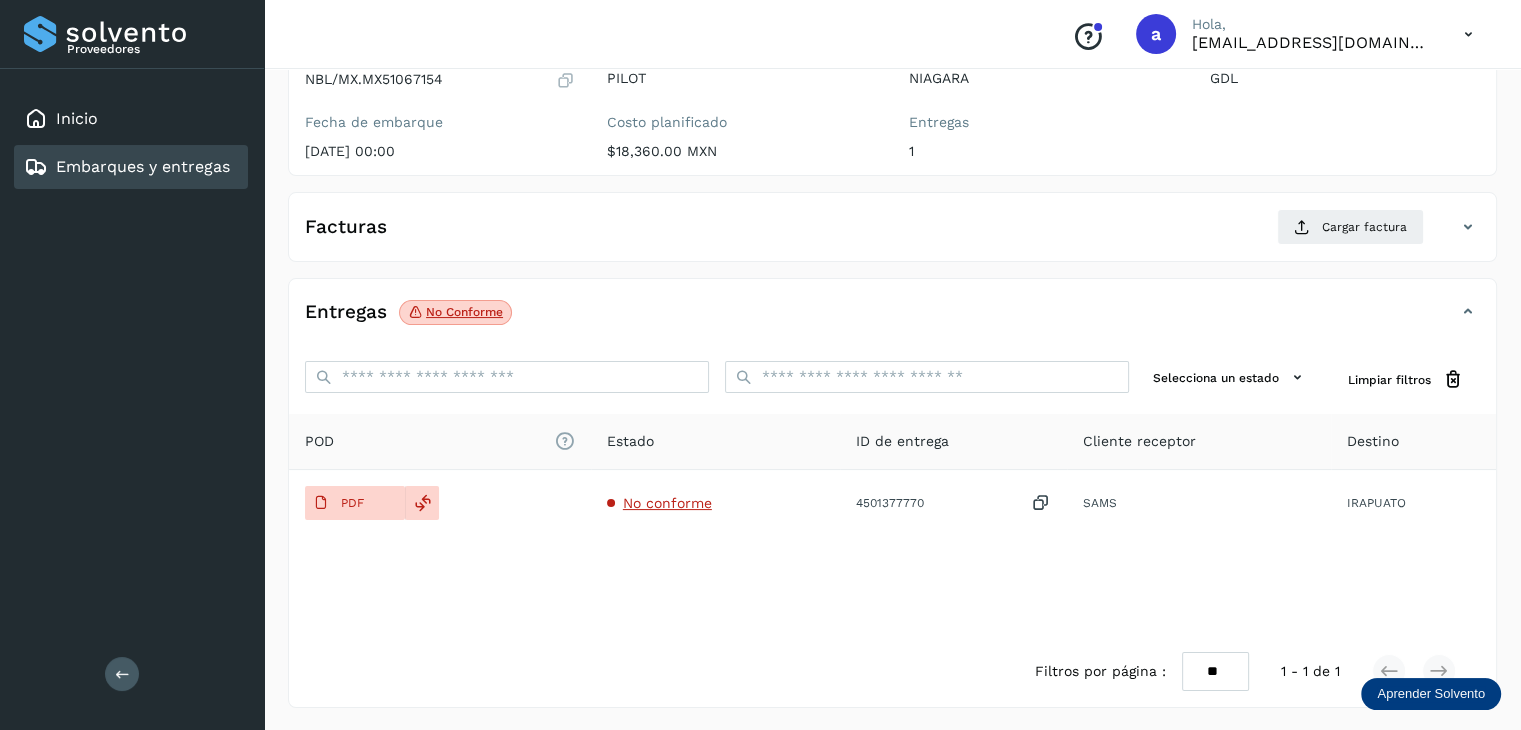 scroll, scrollTop: 0, scrollLeft: 0, axis: both 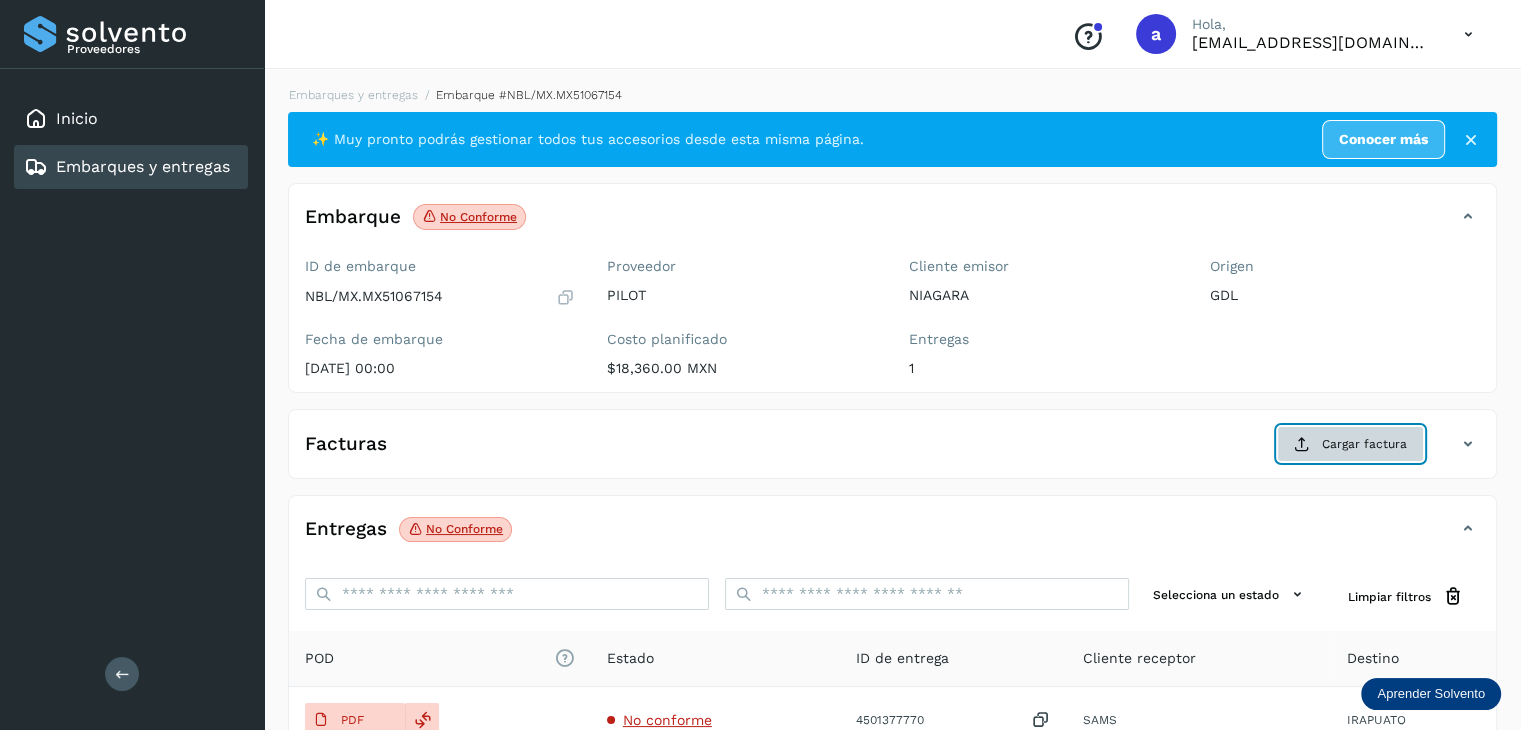 click on "Cargar factura" 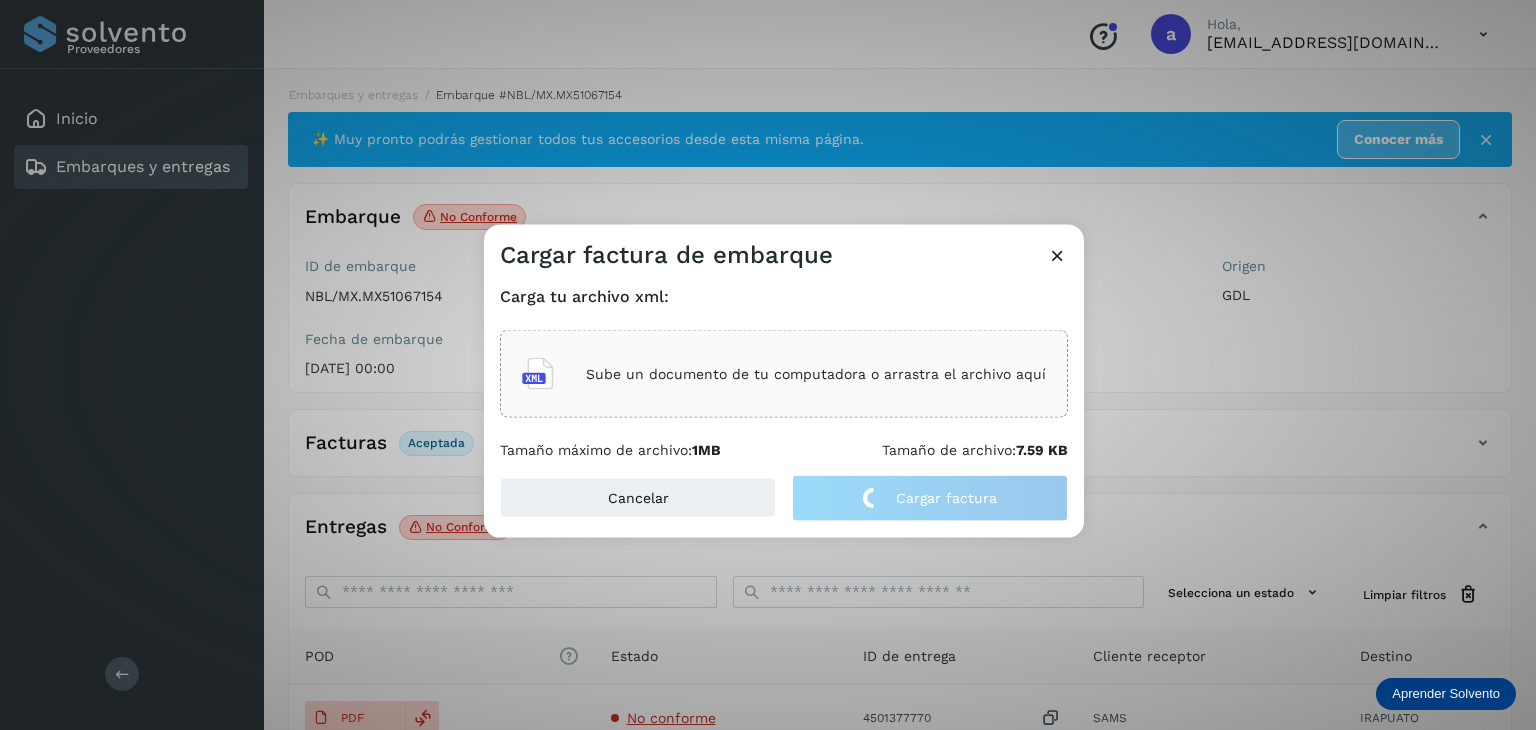 click at bounding box center (1057, 255) 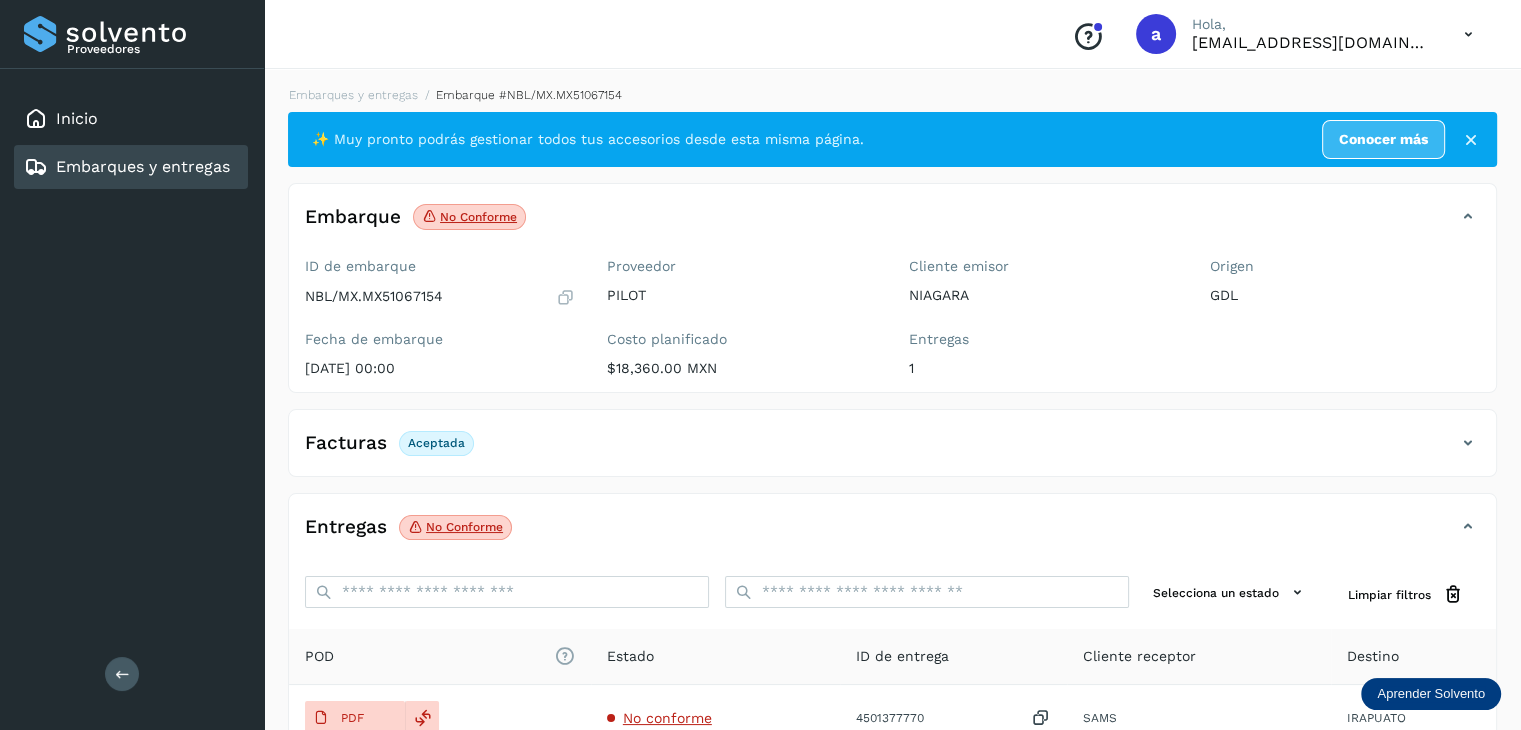 click on "Embarques y entregas" at bounding box center (143, 166) 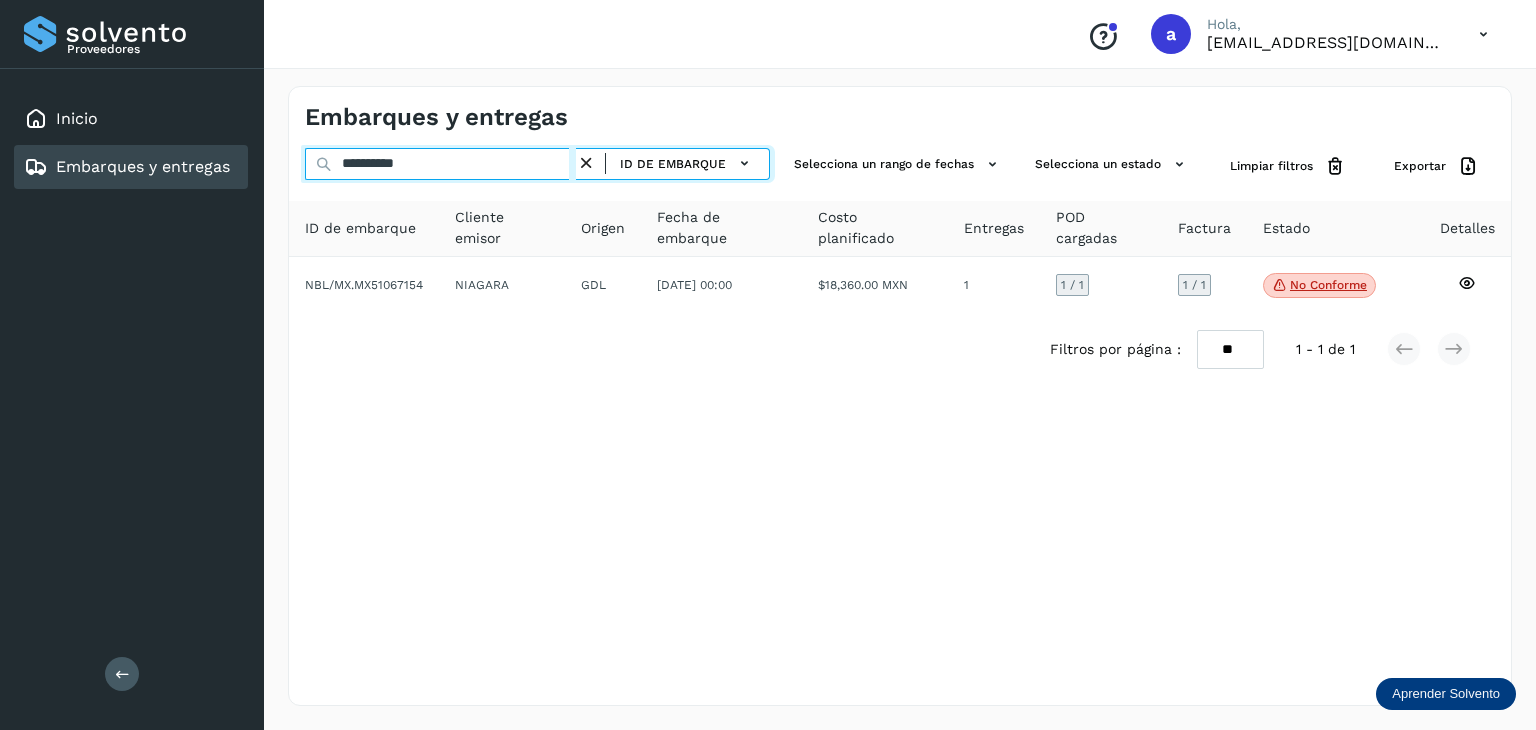 drag, startPoint x: 440, startPoint y: 154, endPoint x: 279, endPoint y: 147, distance: 161.1521 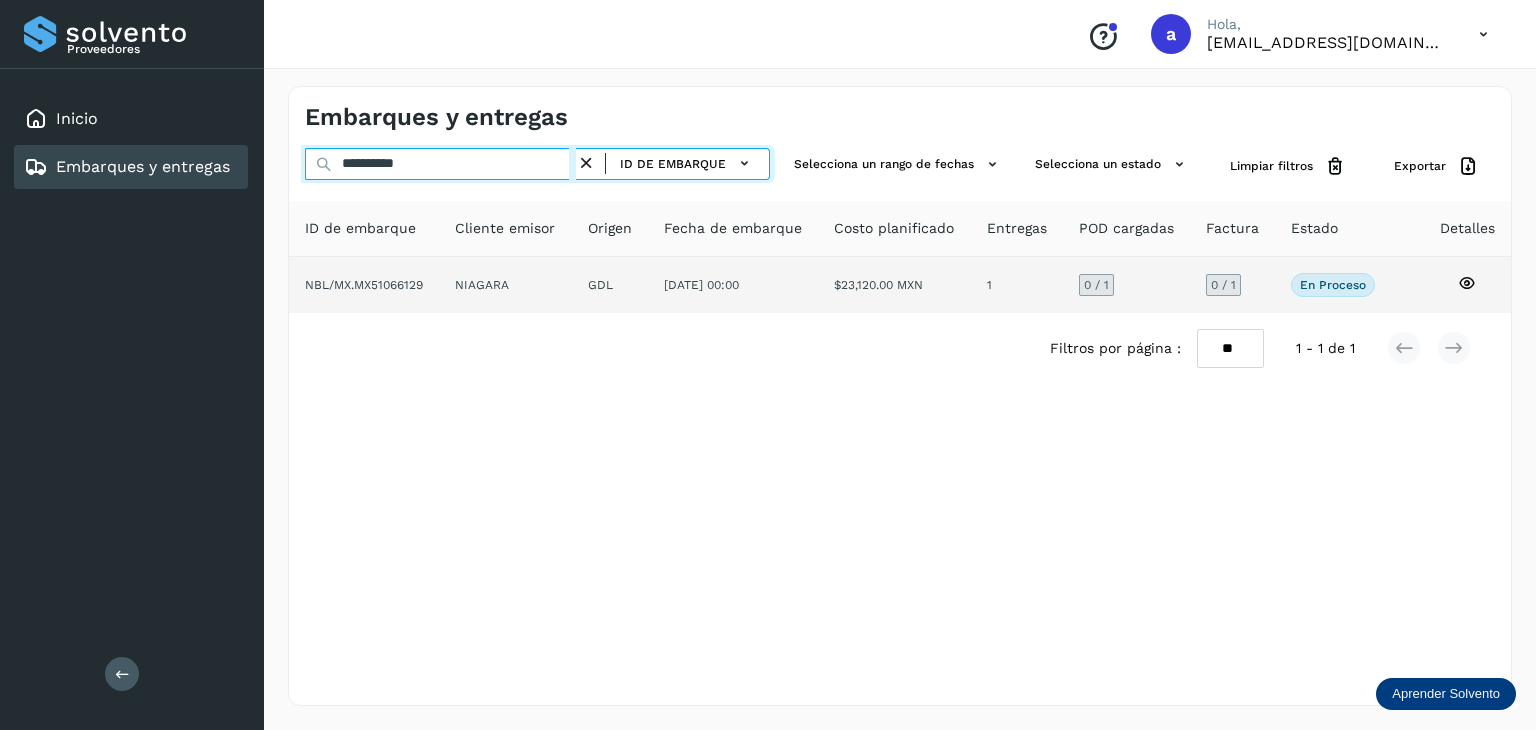 type on "**********" 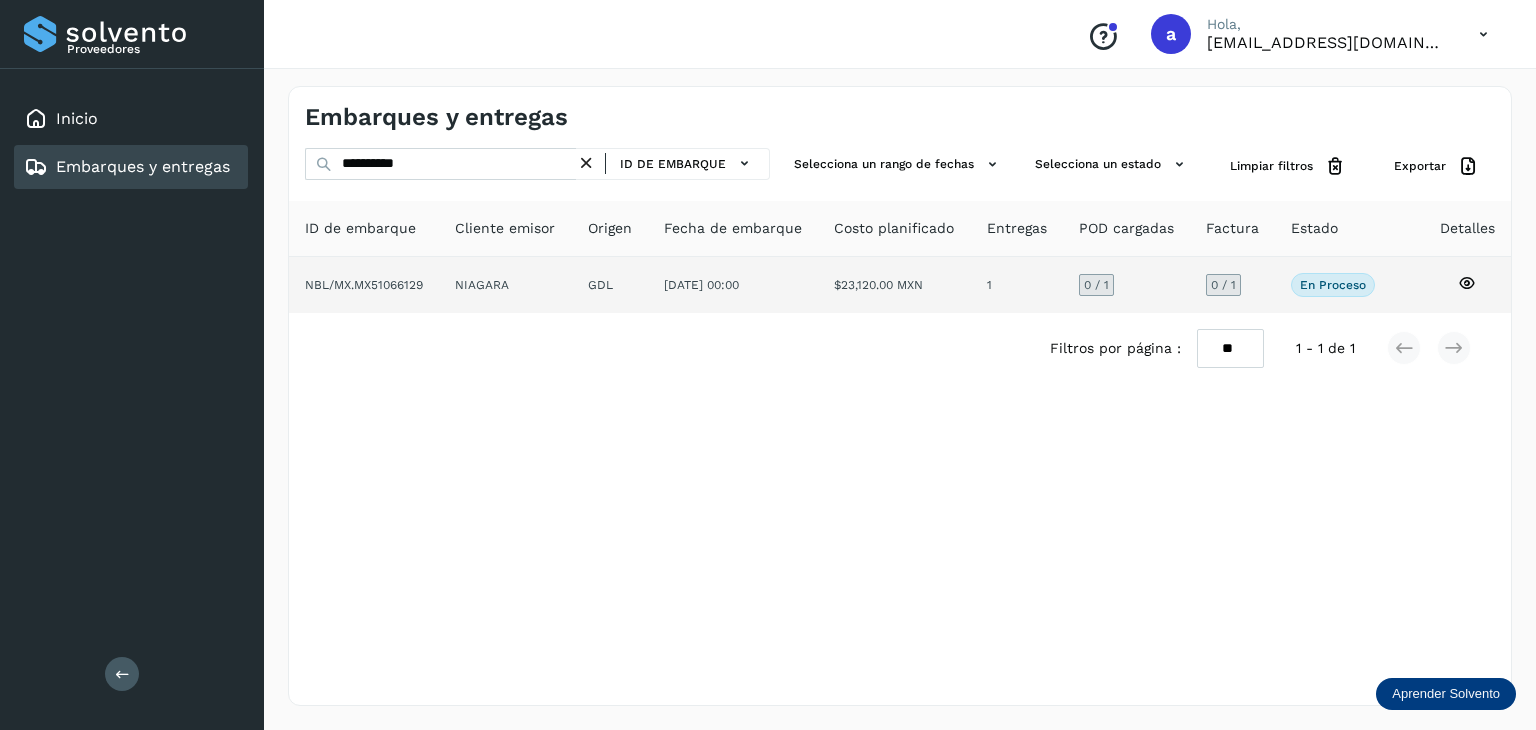 click on "0  / 1" 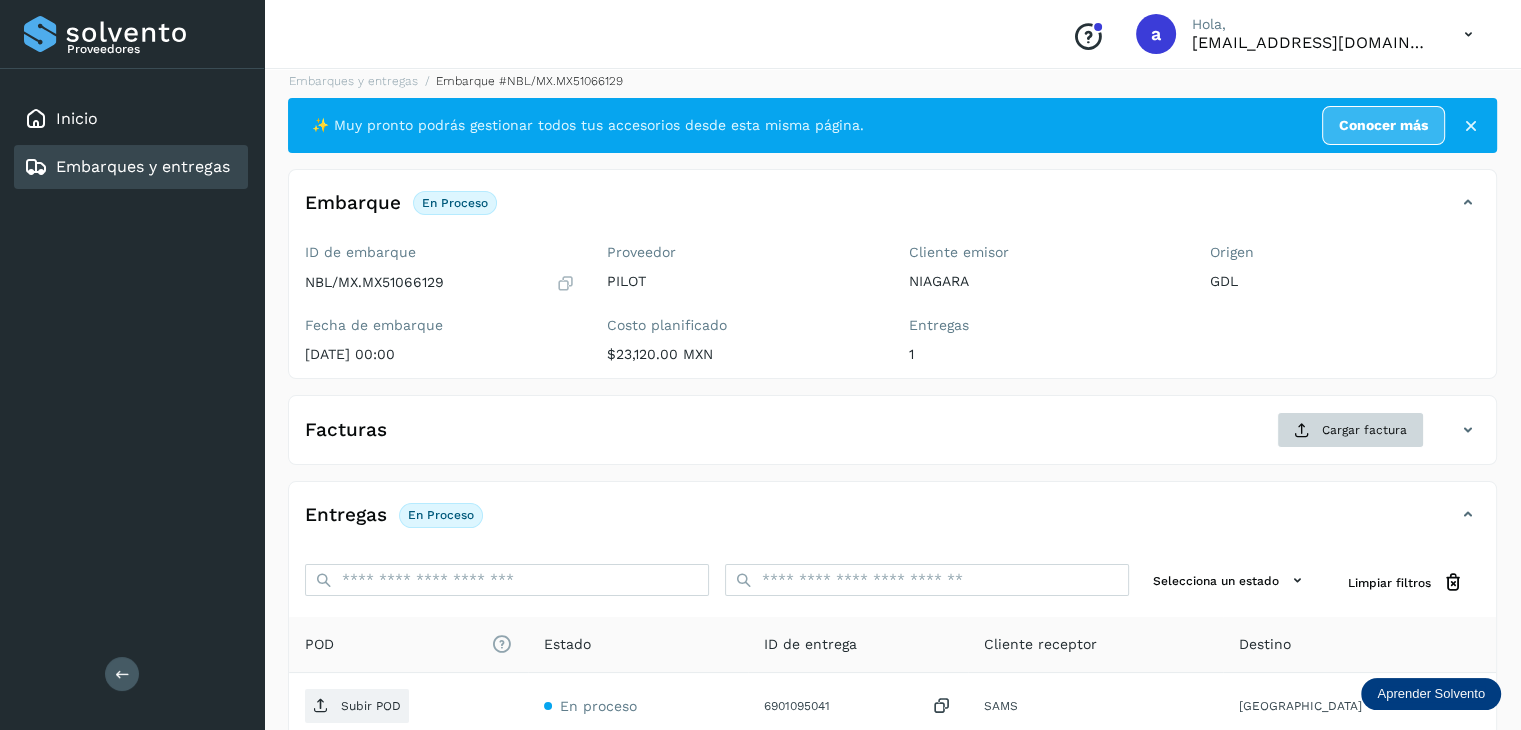 scroll, scrollTop: 0, scrollLeft: 0, axis: both 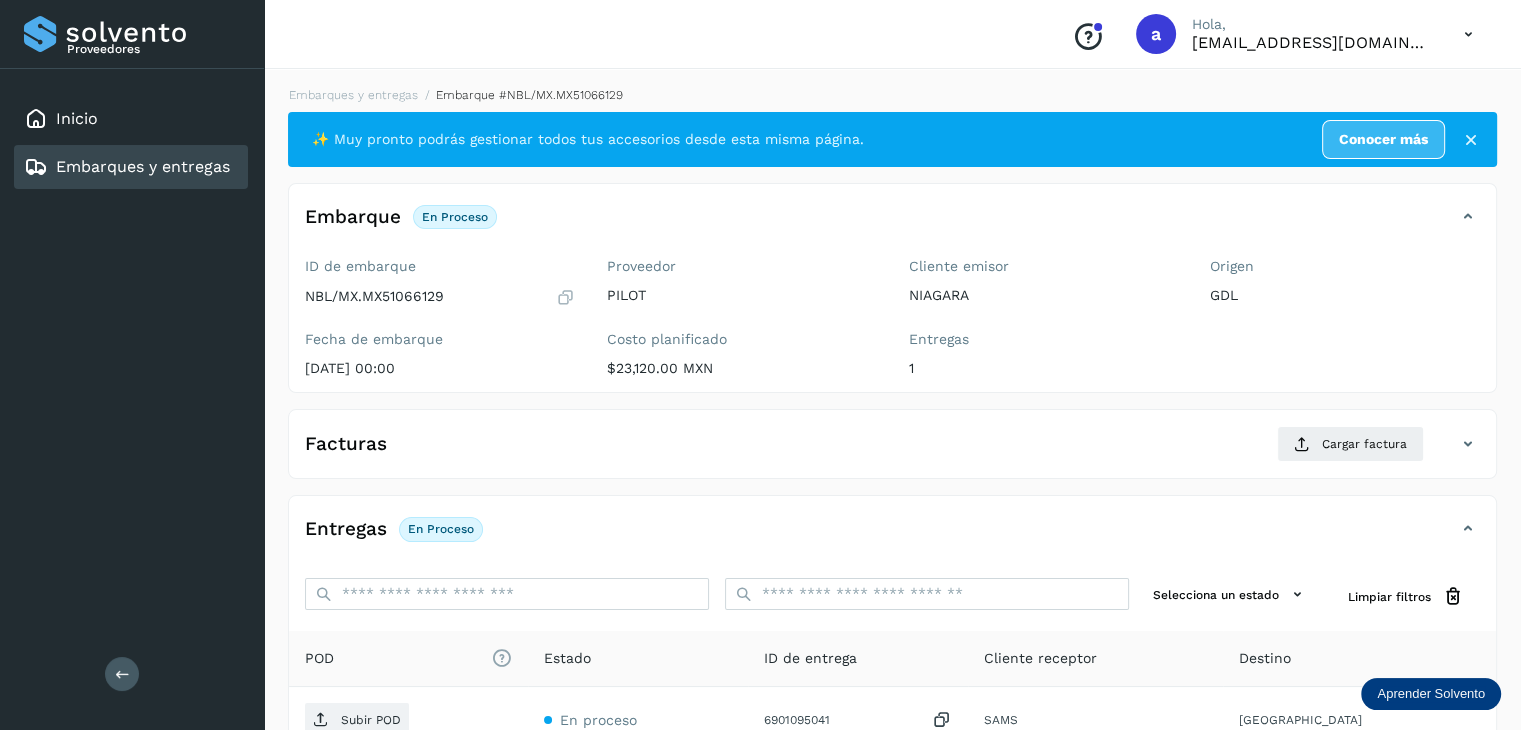 click on "NBL/MX.MX51066129" at bounding box center [374, 296] 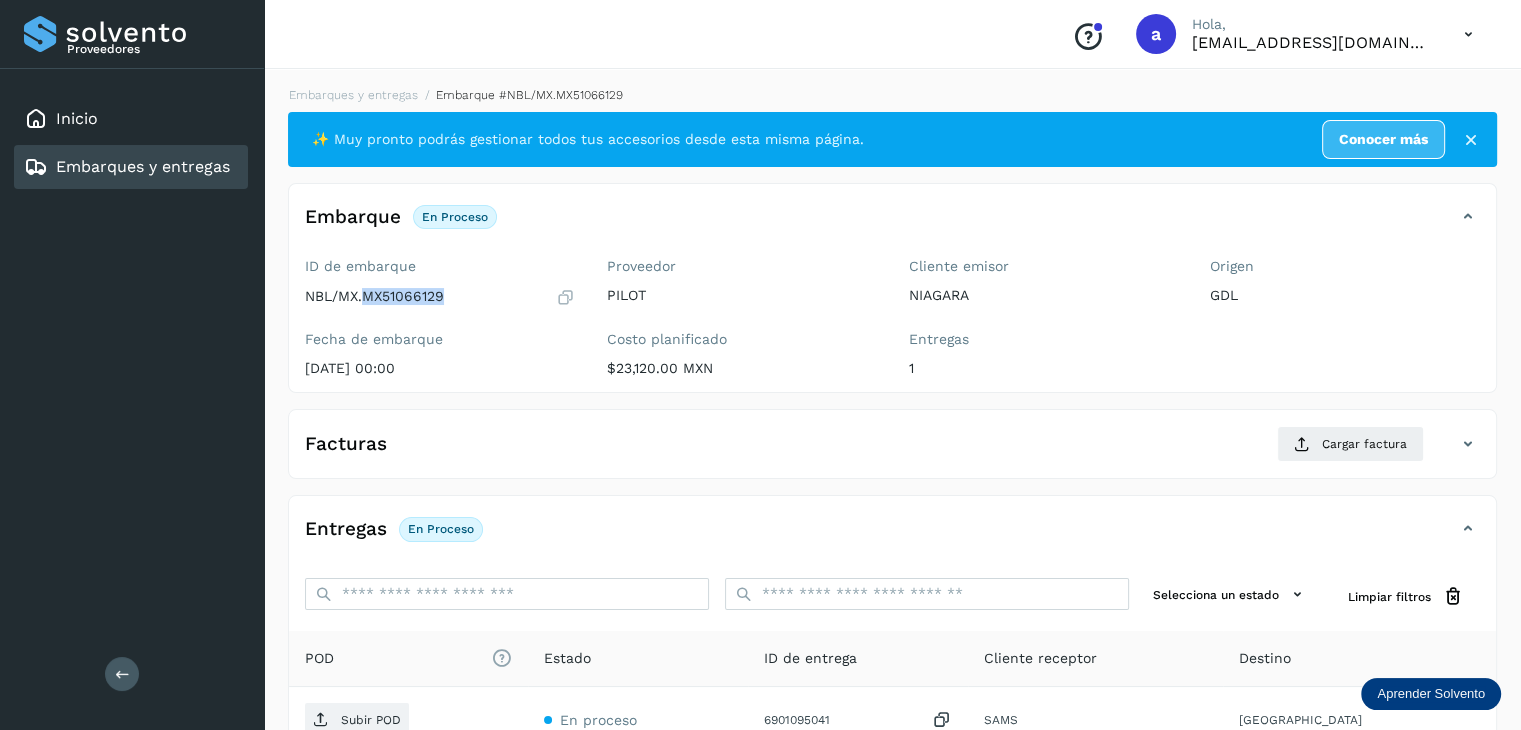 click on "NBL/MX.MX51066129" at bounding box center (374, 296) 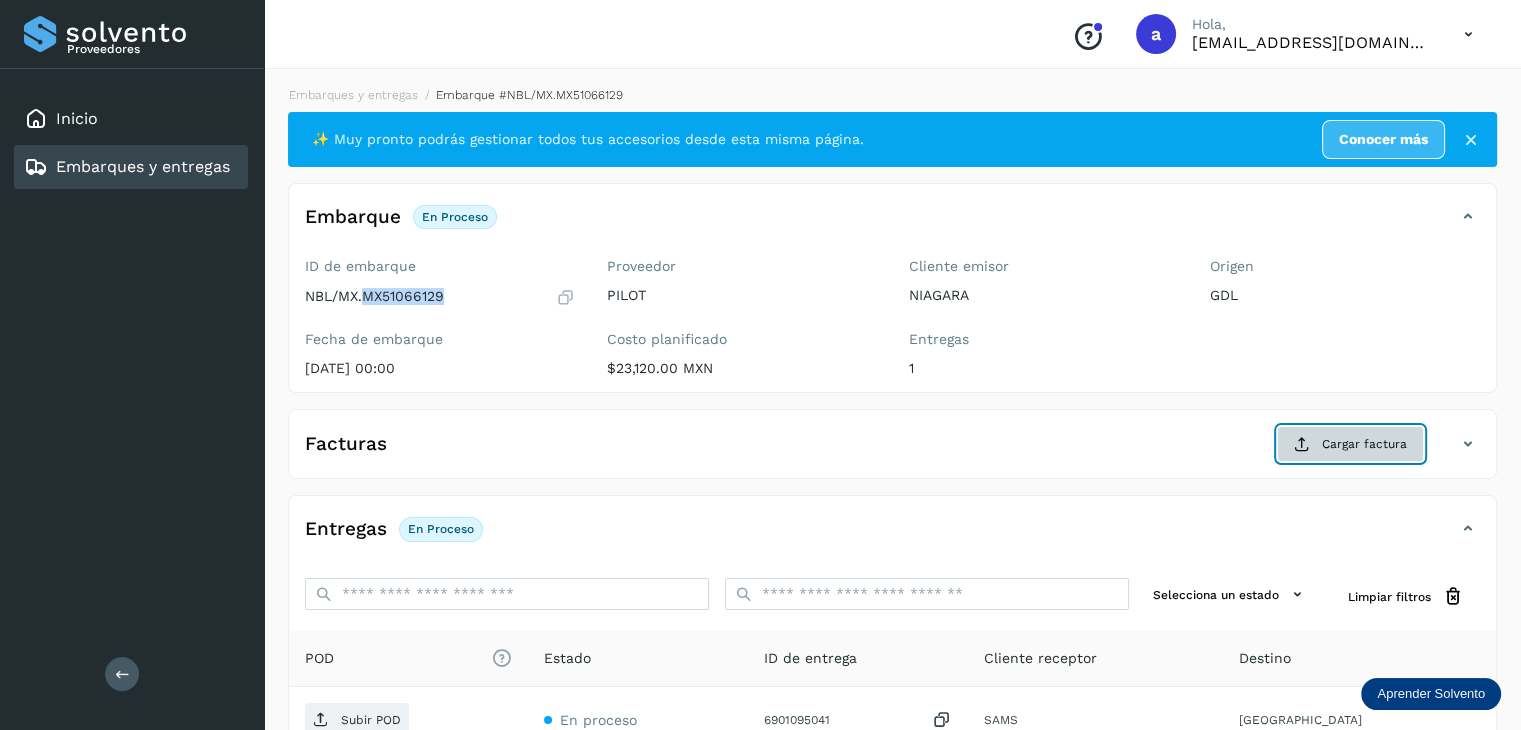 click on "Cargar factura" at bounding box center [1350, 444] 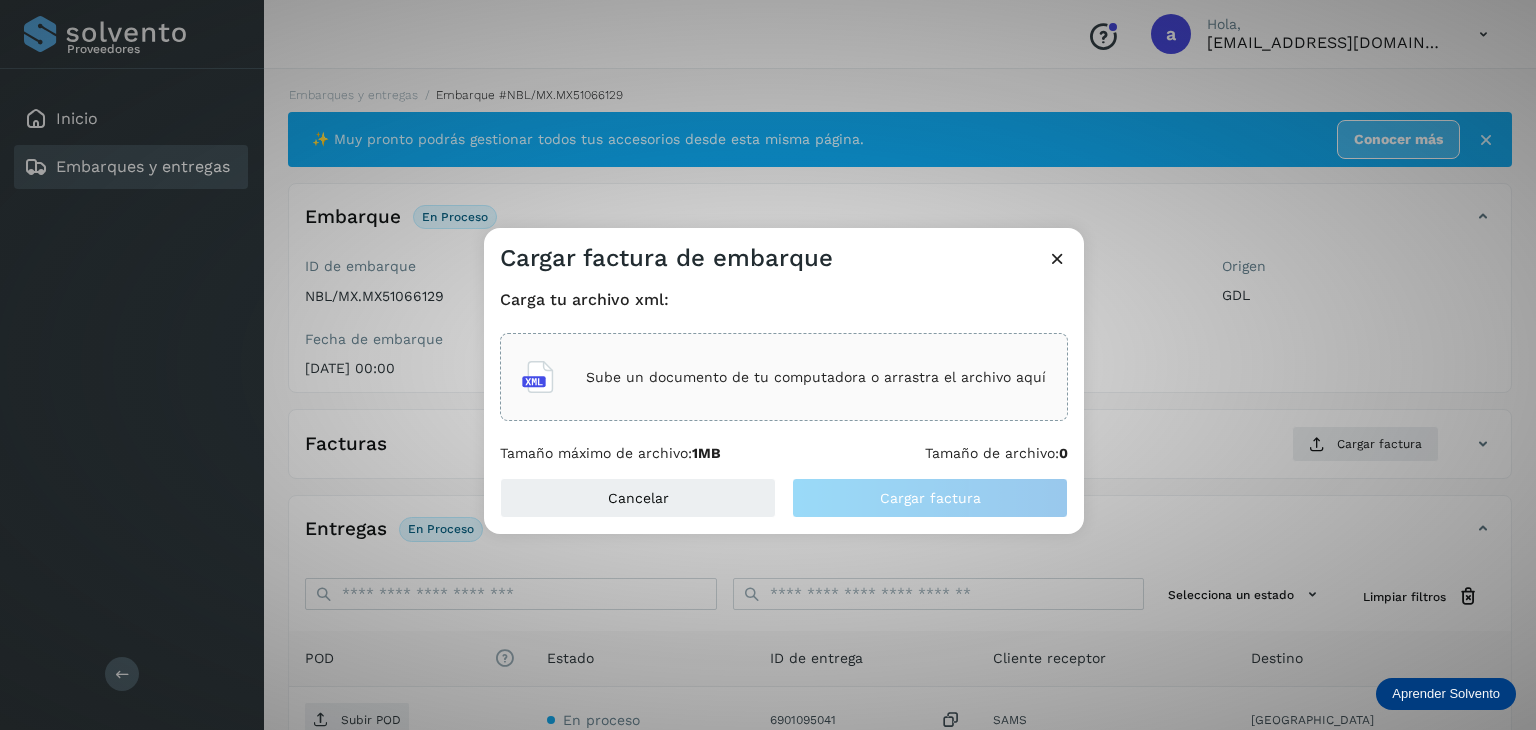 click on "Sube un documento de tu computadora o arrastra el archivo aquí" 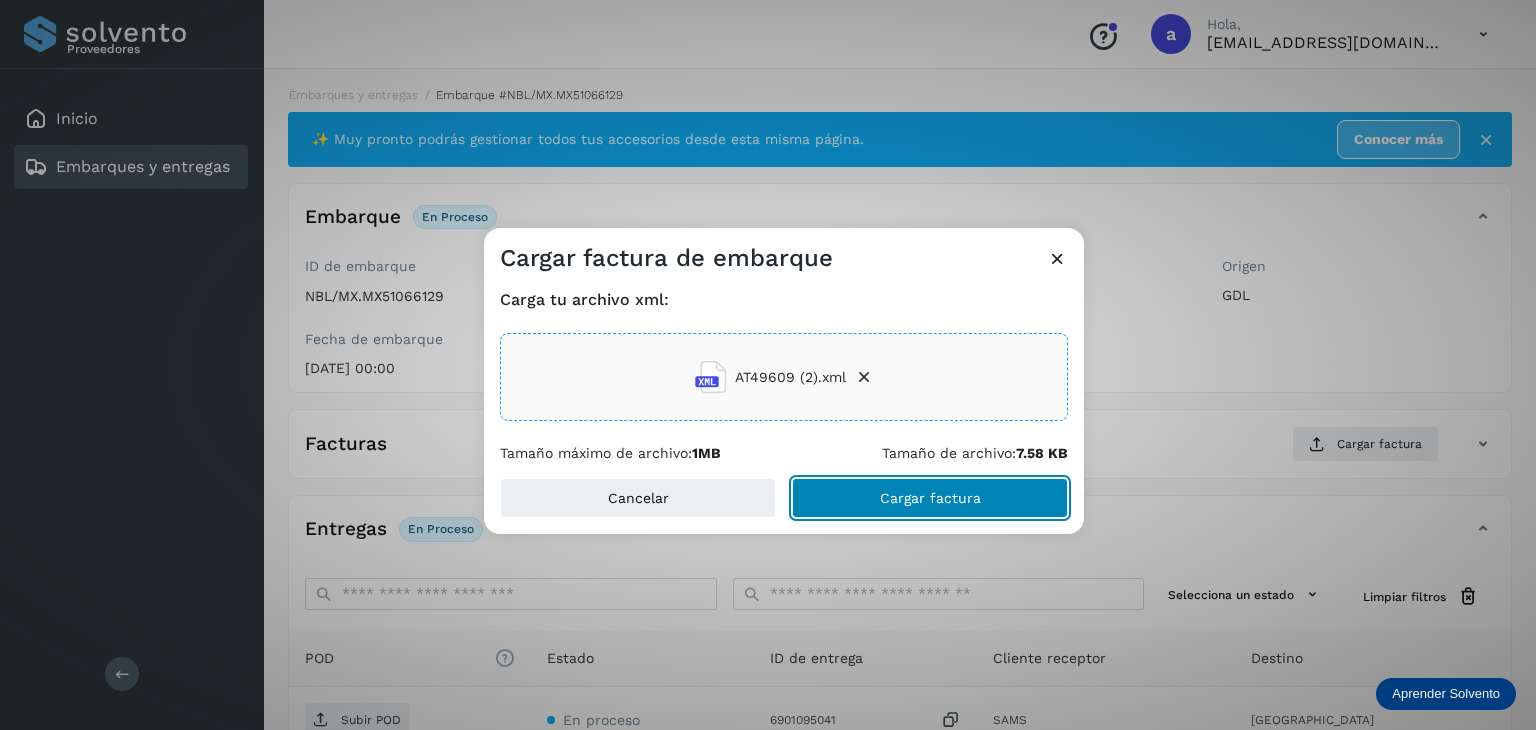 click on "Cargar factura" 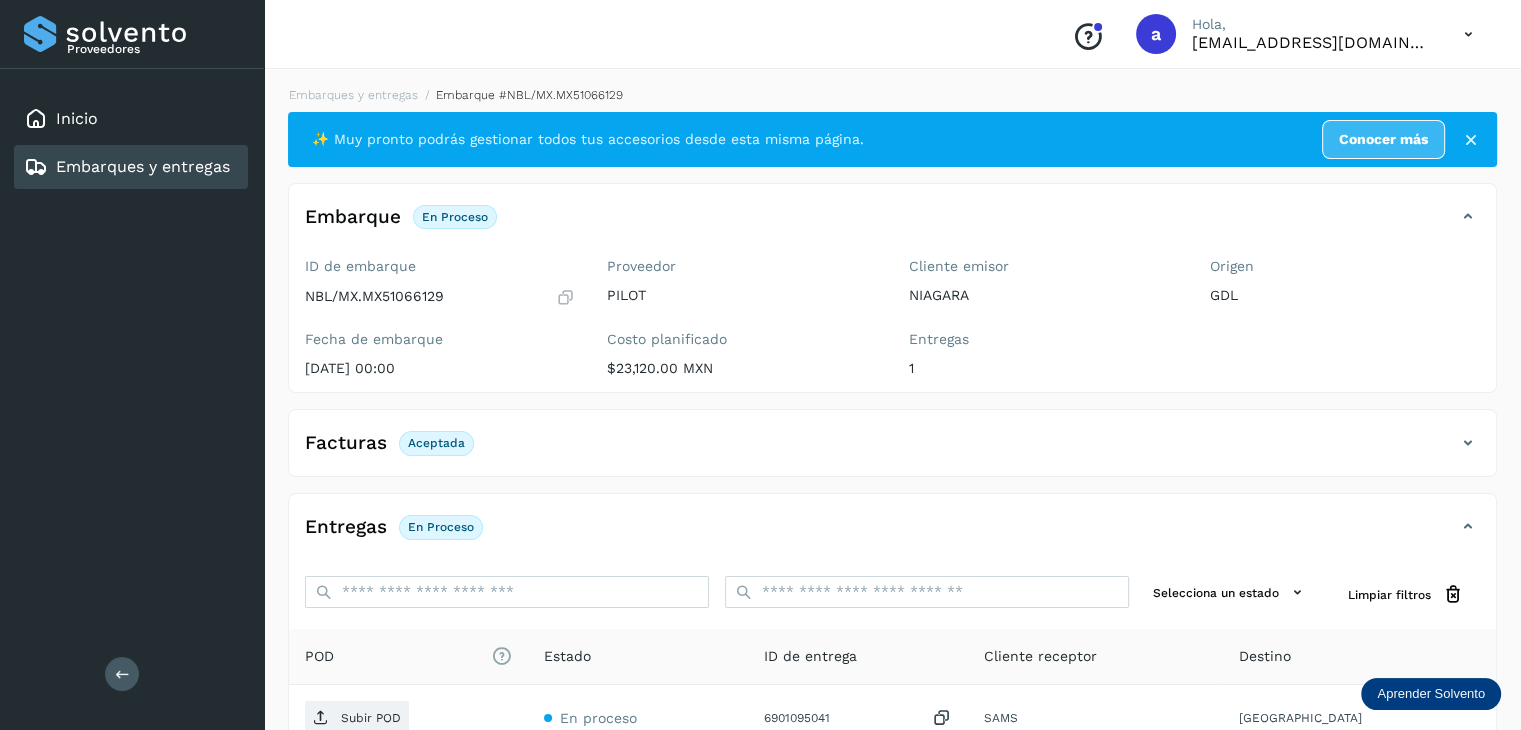drag, startPoint x: 165, startPoint y: 158, endPoint x: 208, endPoint y: 149, distance: 43.931767 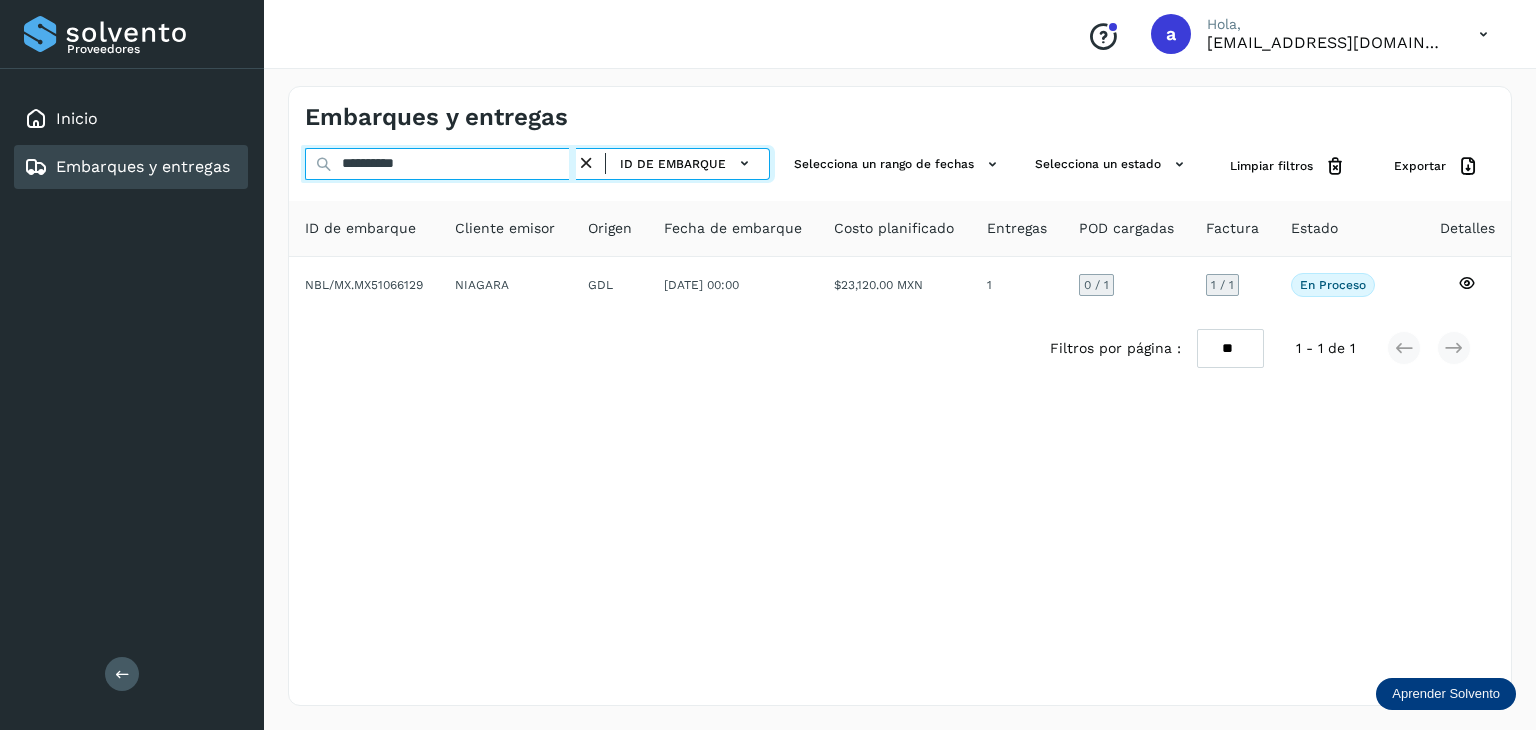 drag, startPoint x: 470, startPoint y: 166, endPoint x: 232, endPoint y: 167, distance: 238.0021 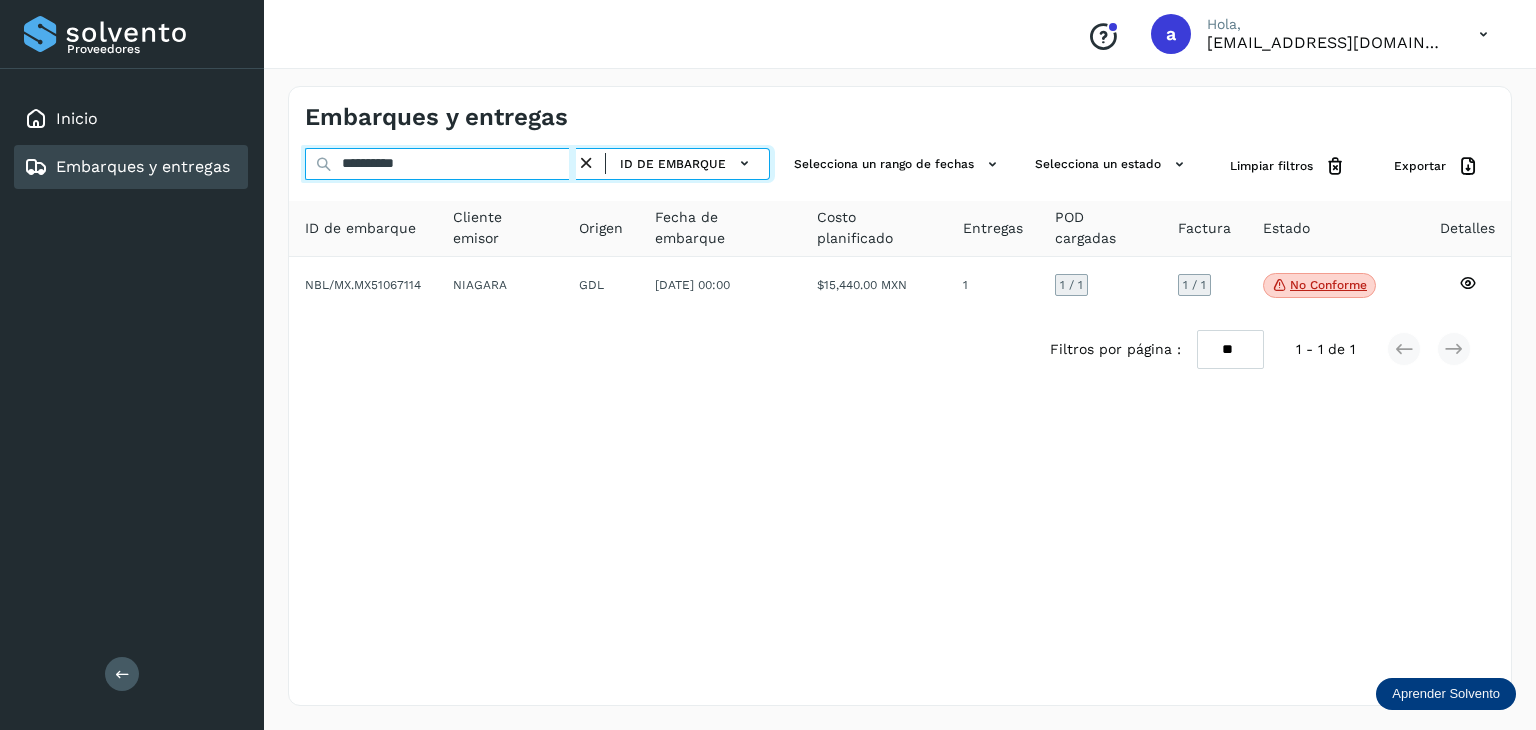 drag, startPoint x: 444, startPoint y: 159, endPoint x: 305, endPoint y: 159, distance: 139 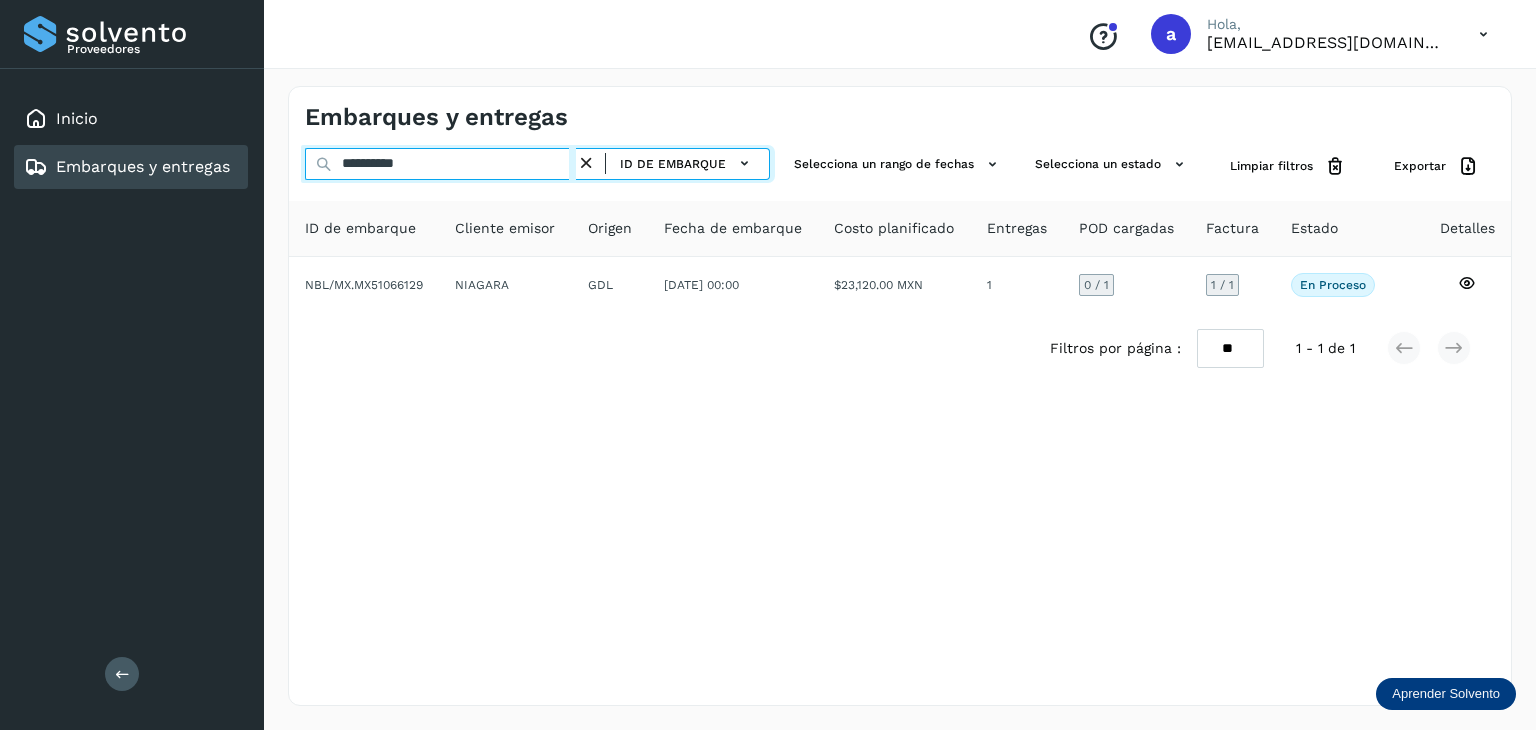drag, startPoint x: 501, startPoint y: 164, endPoint x: 305, endPoint y: 163, distance: 196.00255 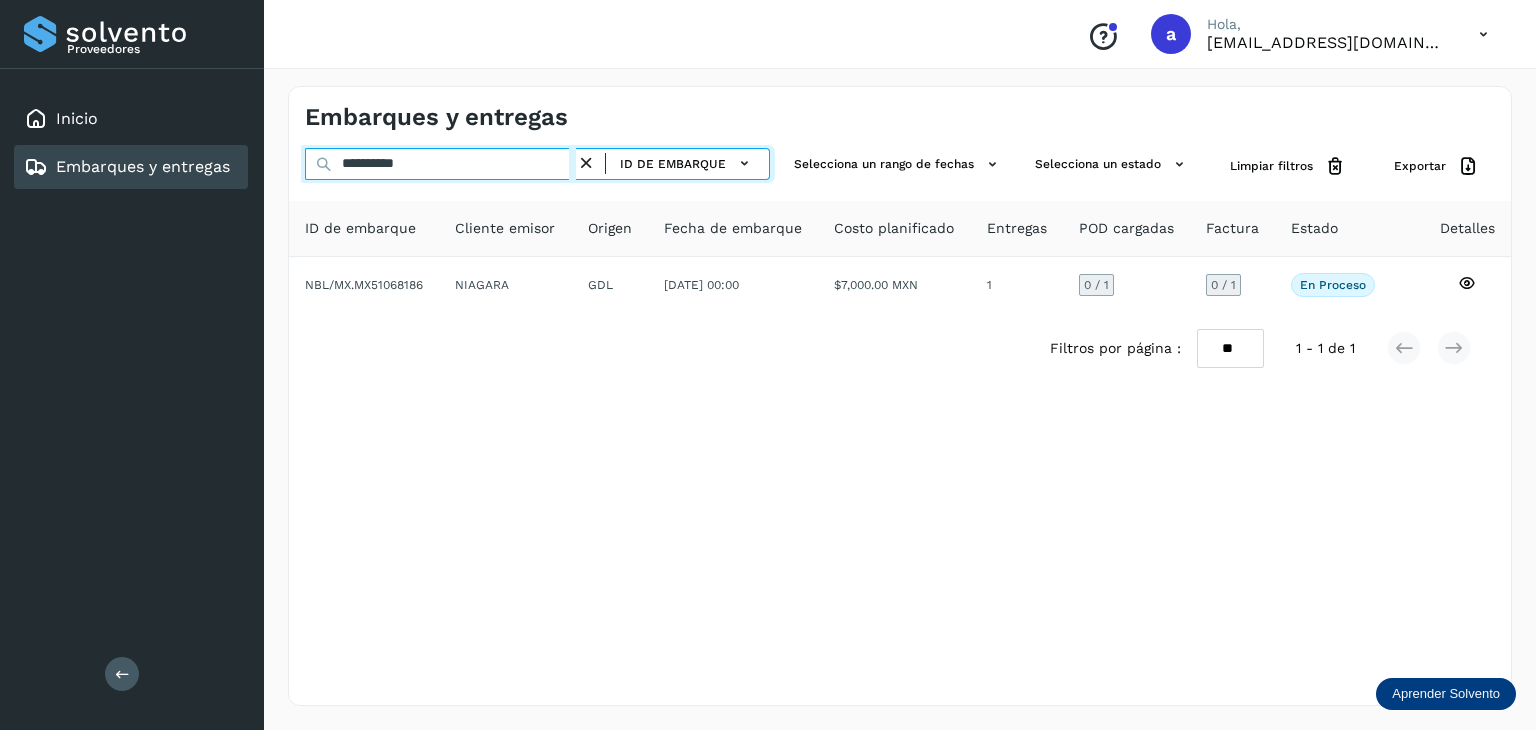 type on "**********" 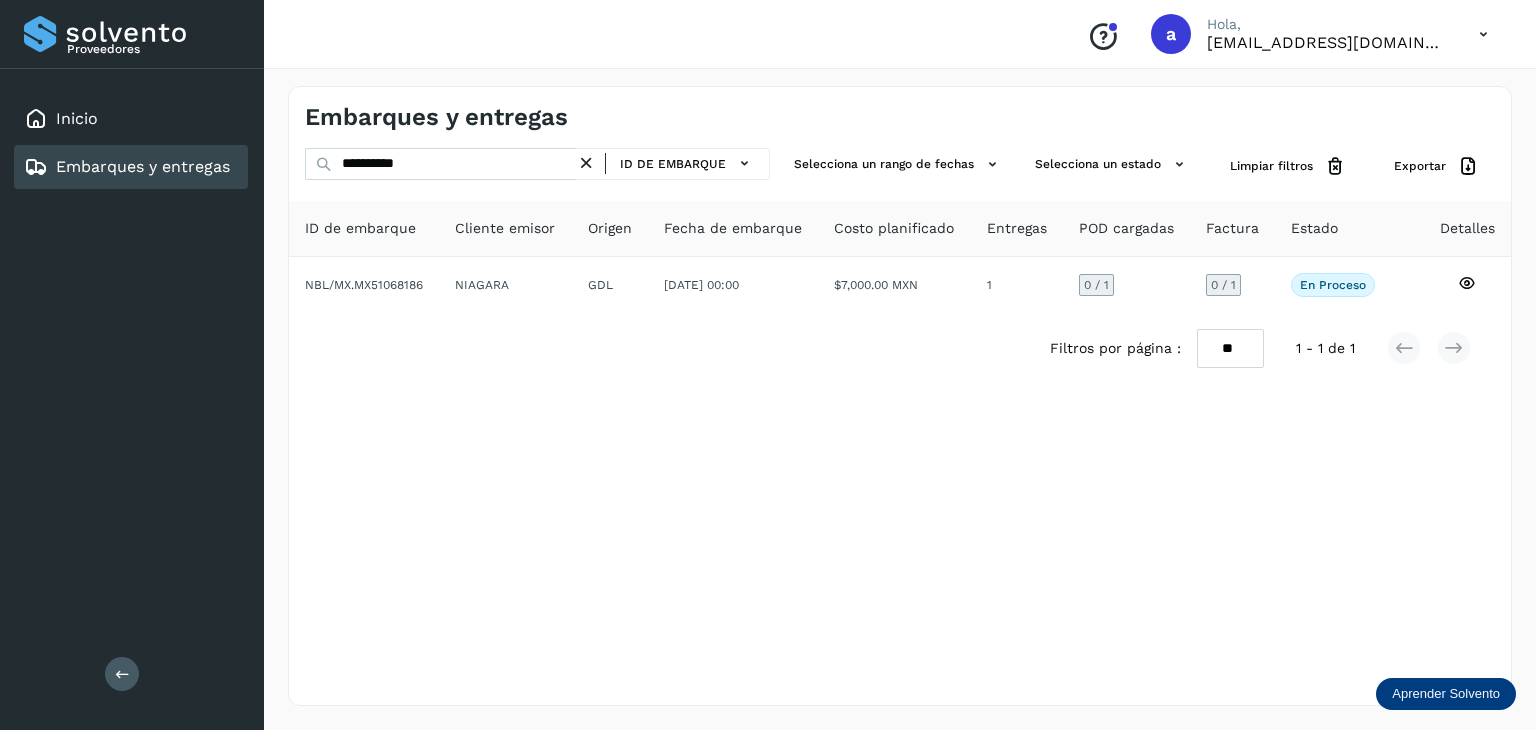 click at bounding box center (586, 163) 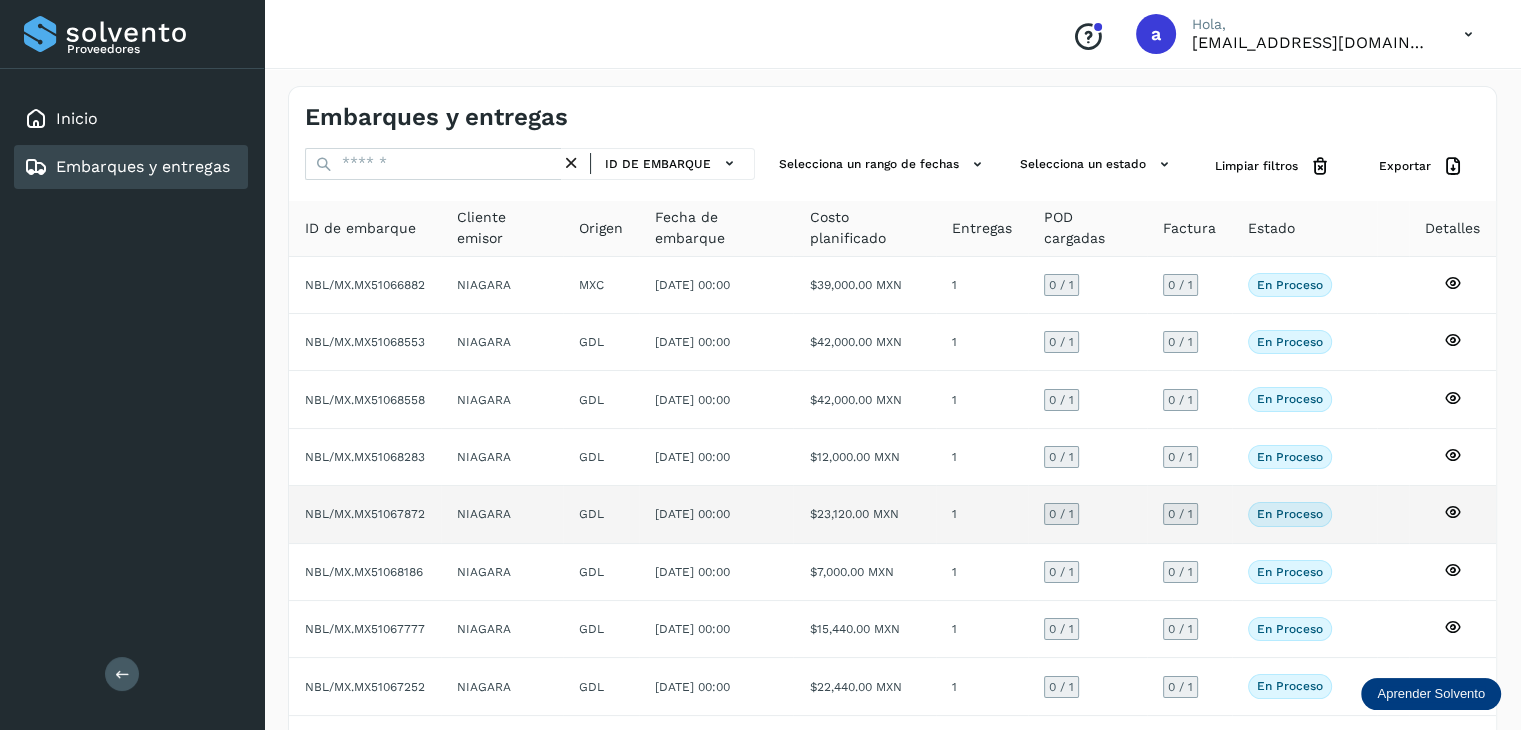 scroll, scrollTop: 191, scrollLeft: 0, axis: vertical 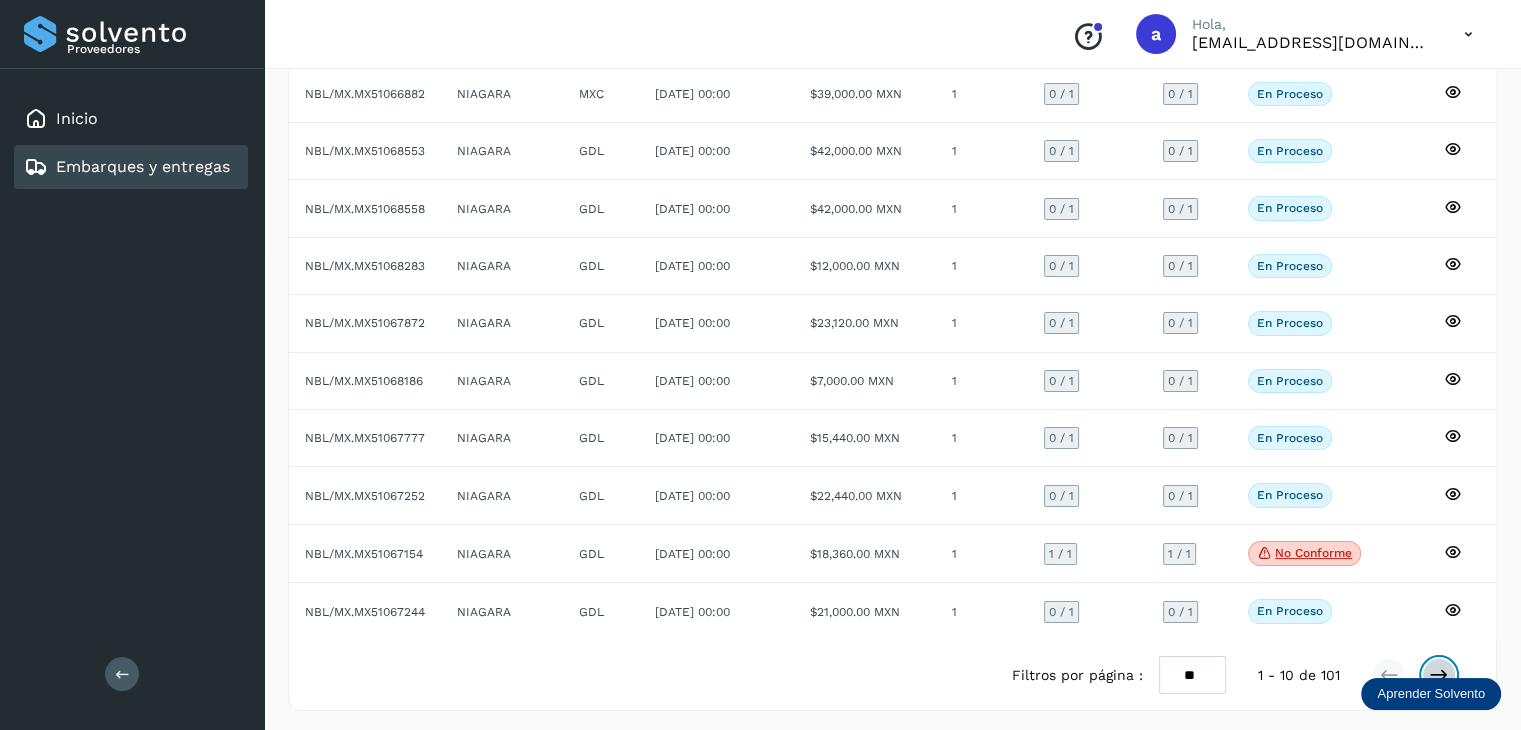 click at bounding box center [1439, 675] 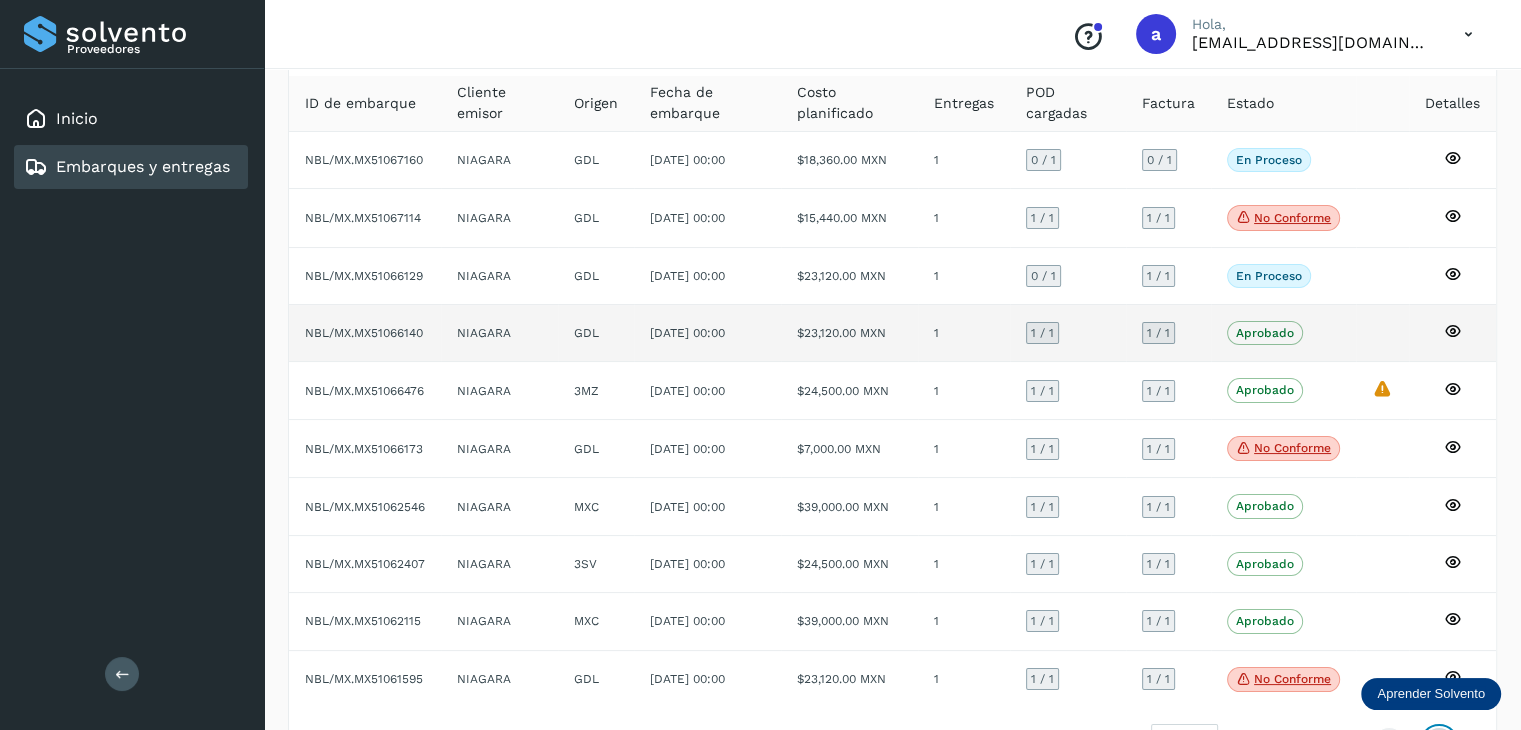 scroll, scrollTop: 195, scrollLeft: 0, axis: vertical 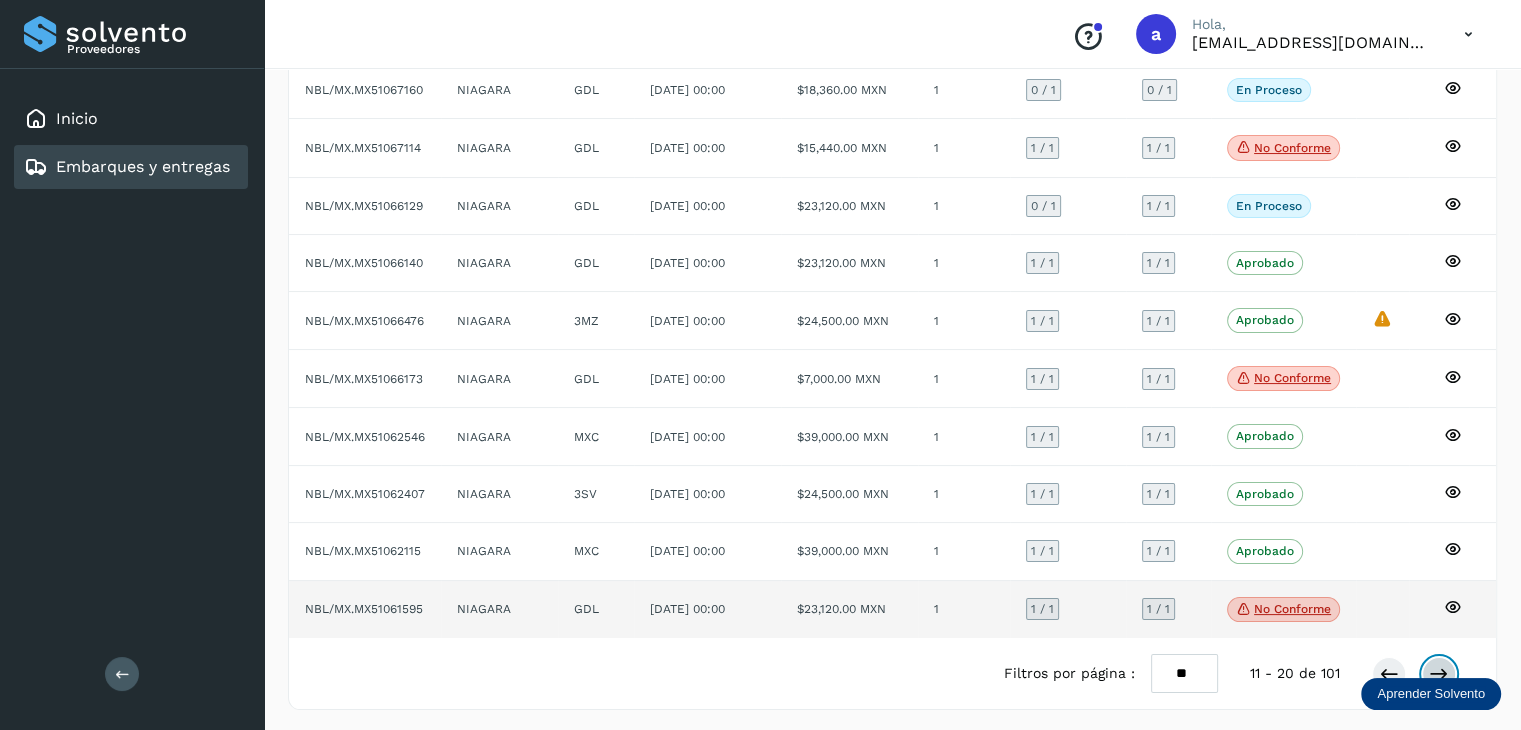 type 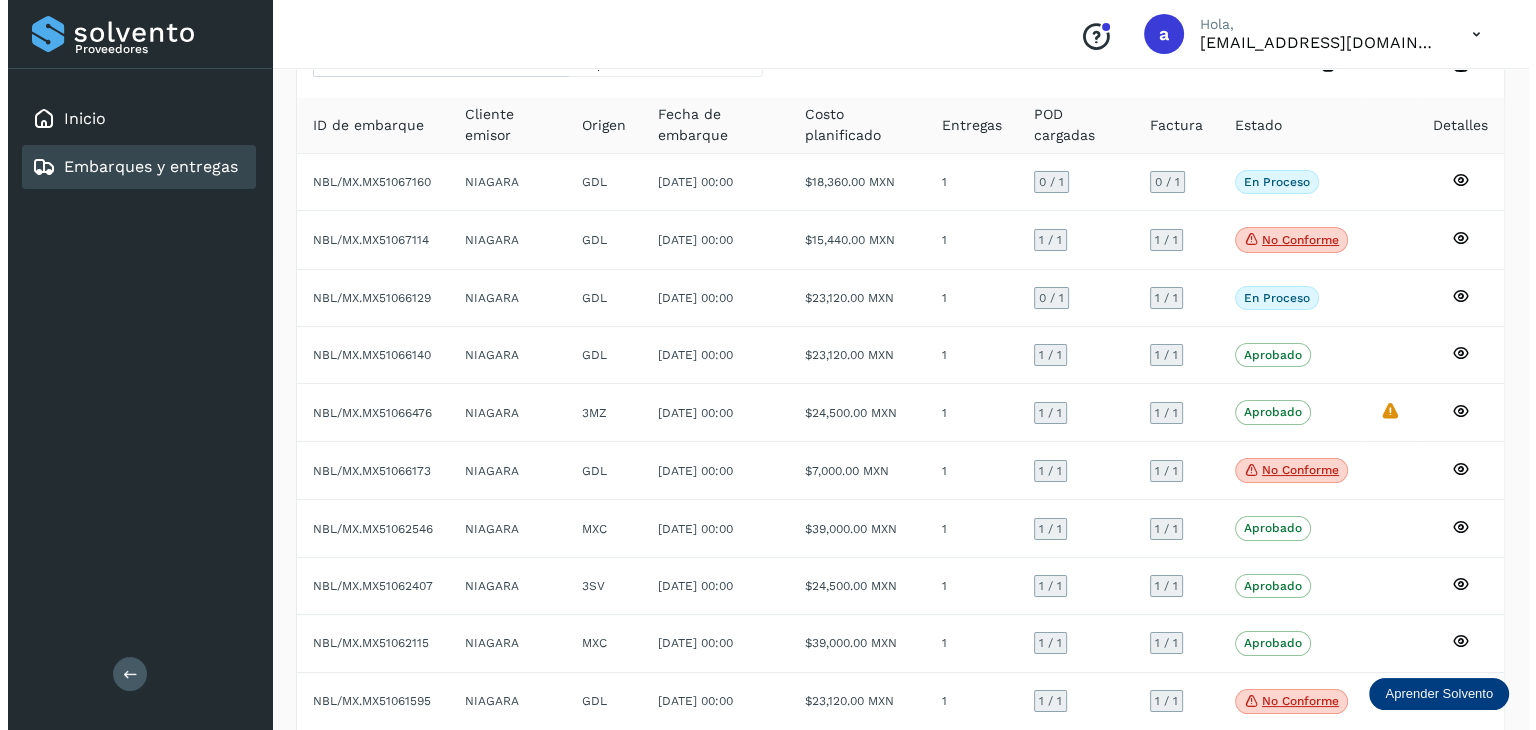 scroll, scrollTop: 0, scrollLeft: 0, axis: both 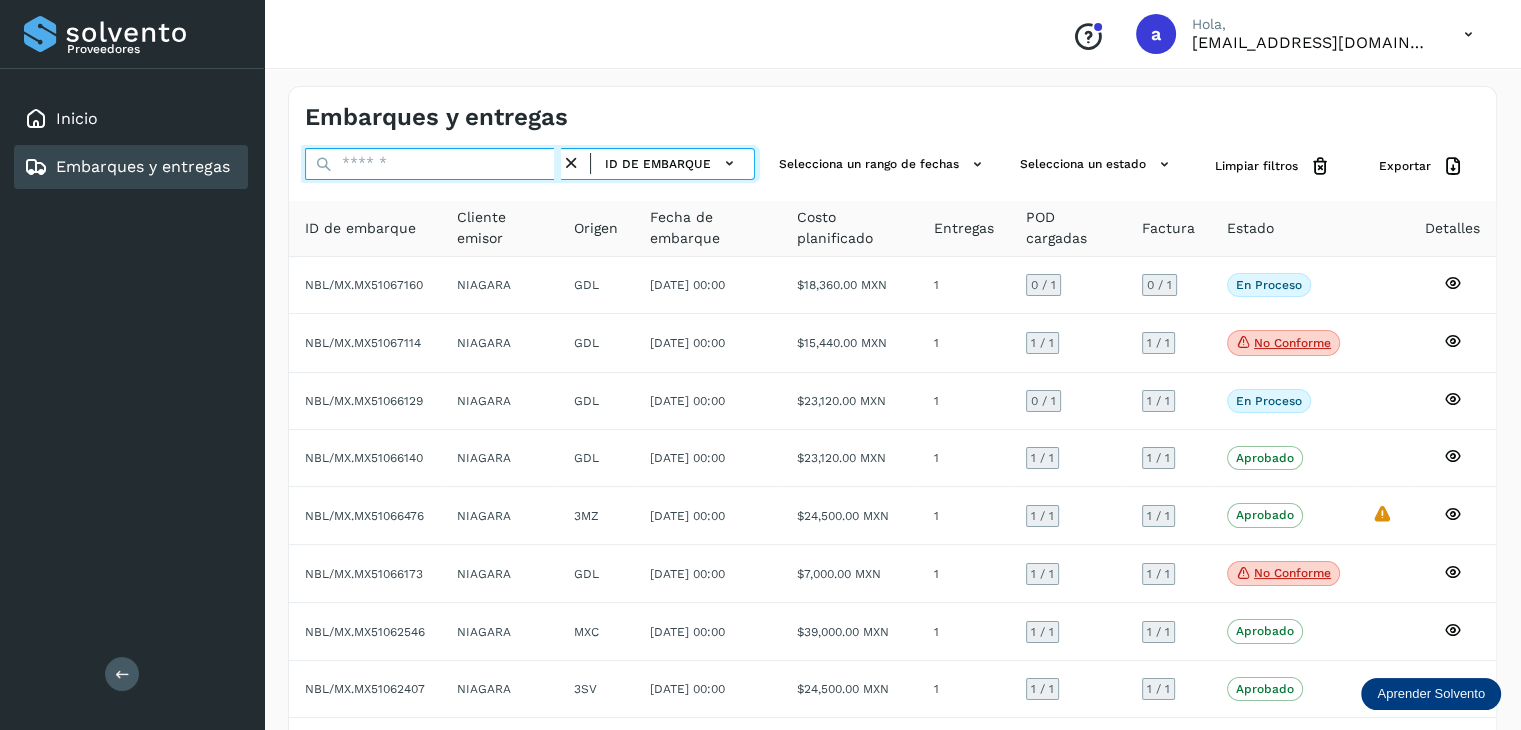 click at bounding box center [433, 164] 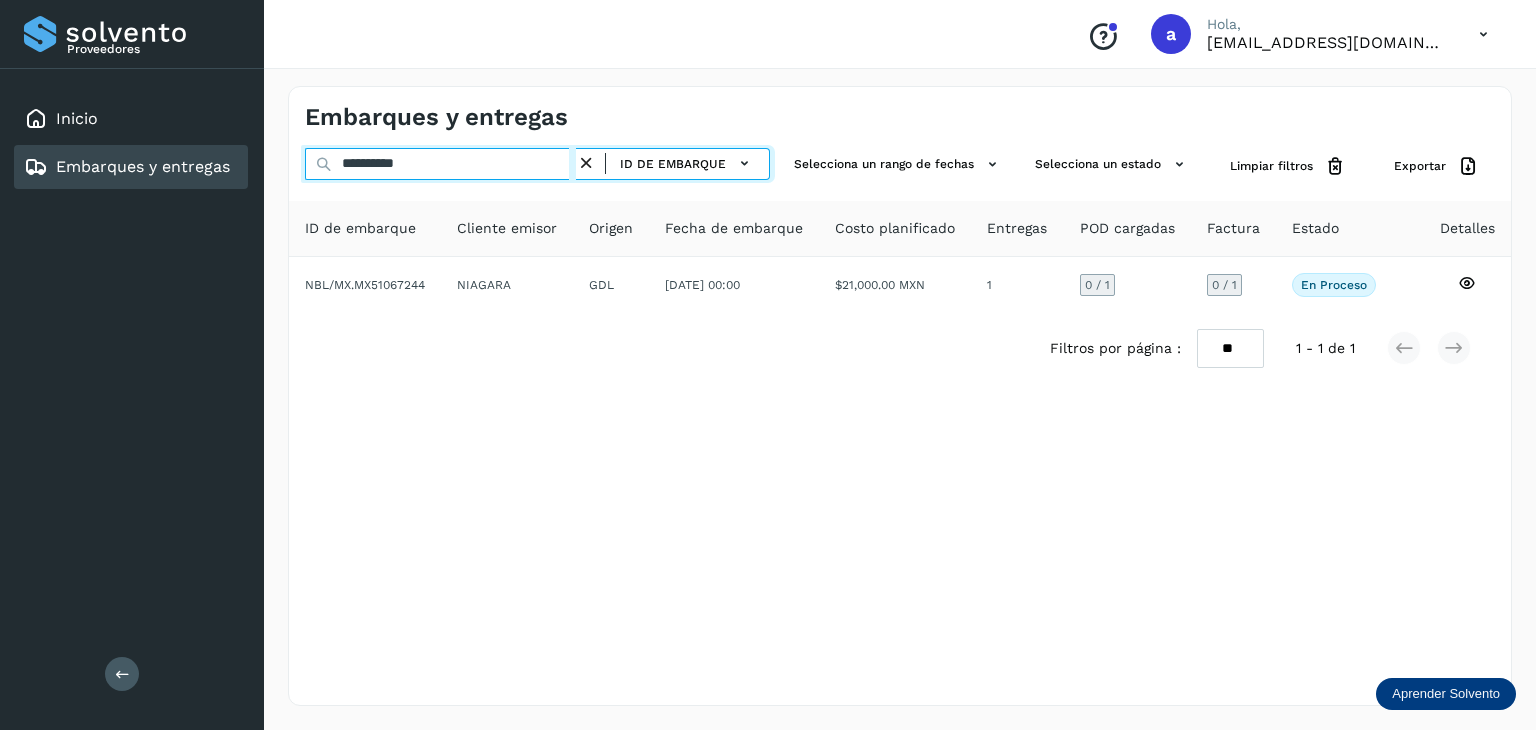 drag, startPoint x: 439, startPoint y: 164, endPoint x: 280, endPoint y: 159, distance: 159.0786 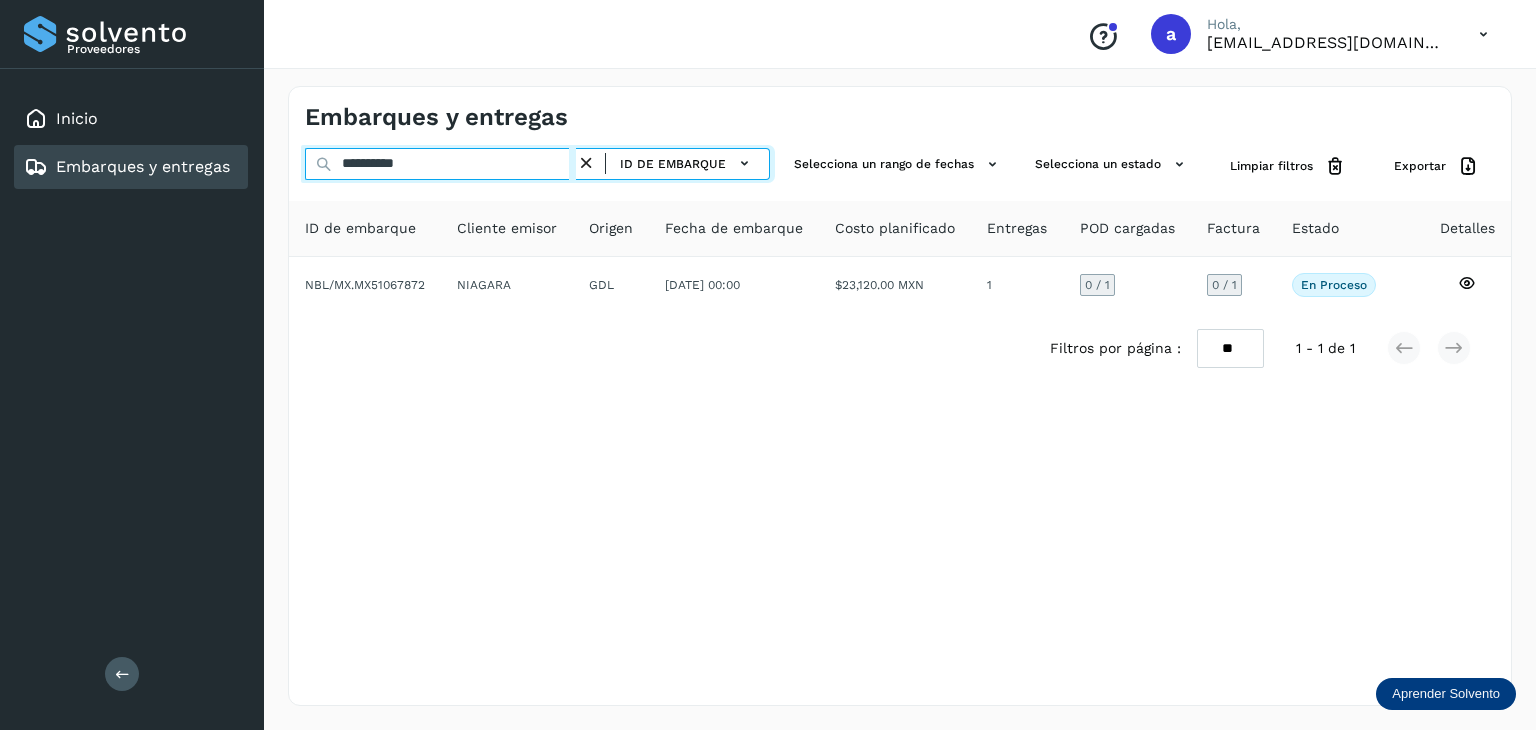 type on "**********" 